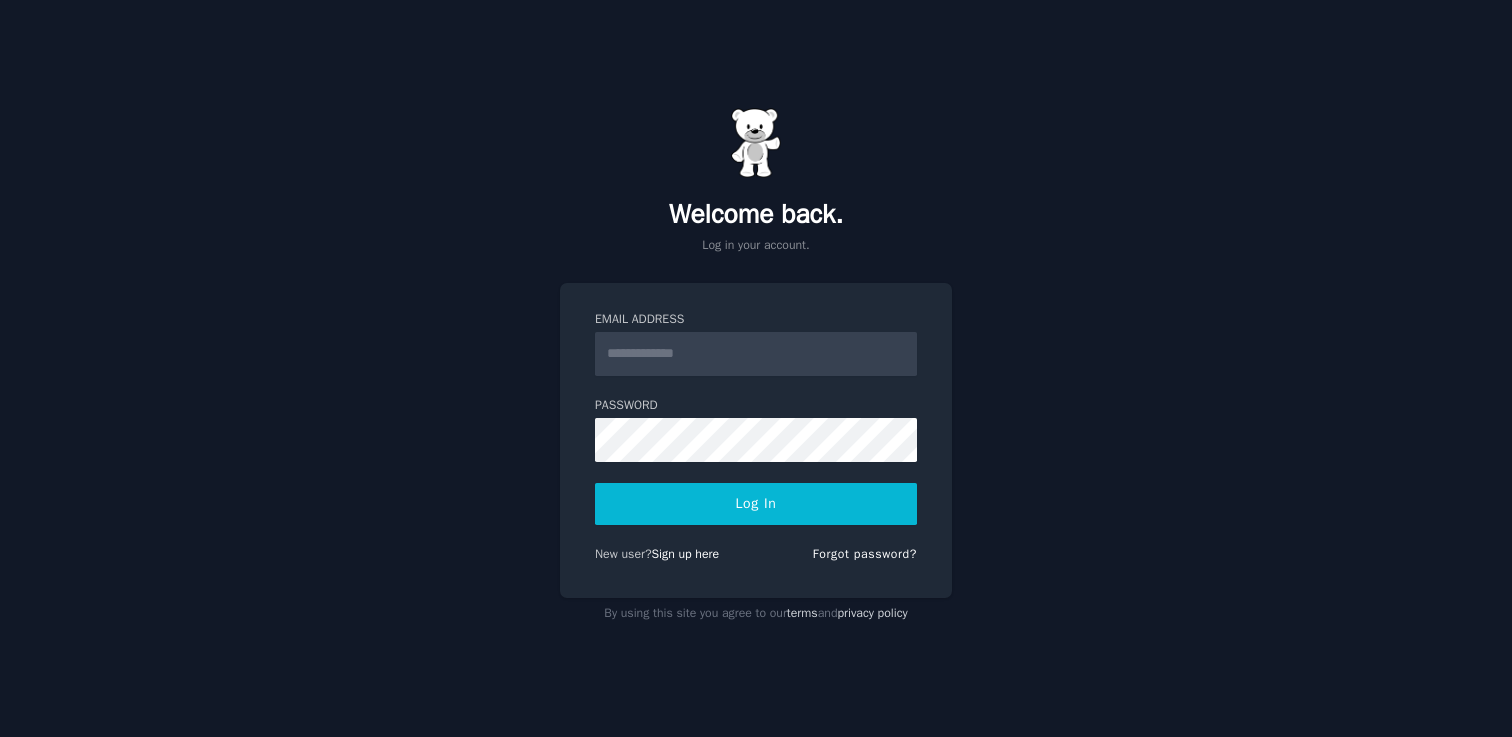 scroll, scrollTop: 0, scrollLeft: 0, axis: both 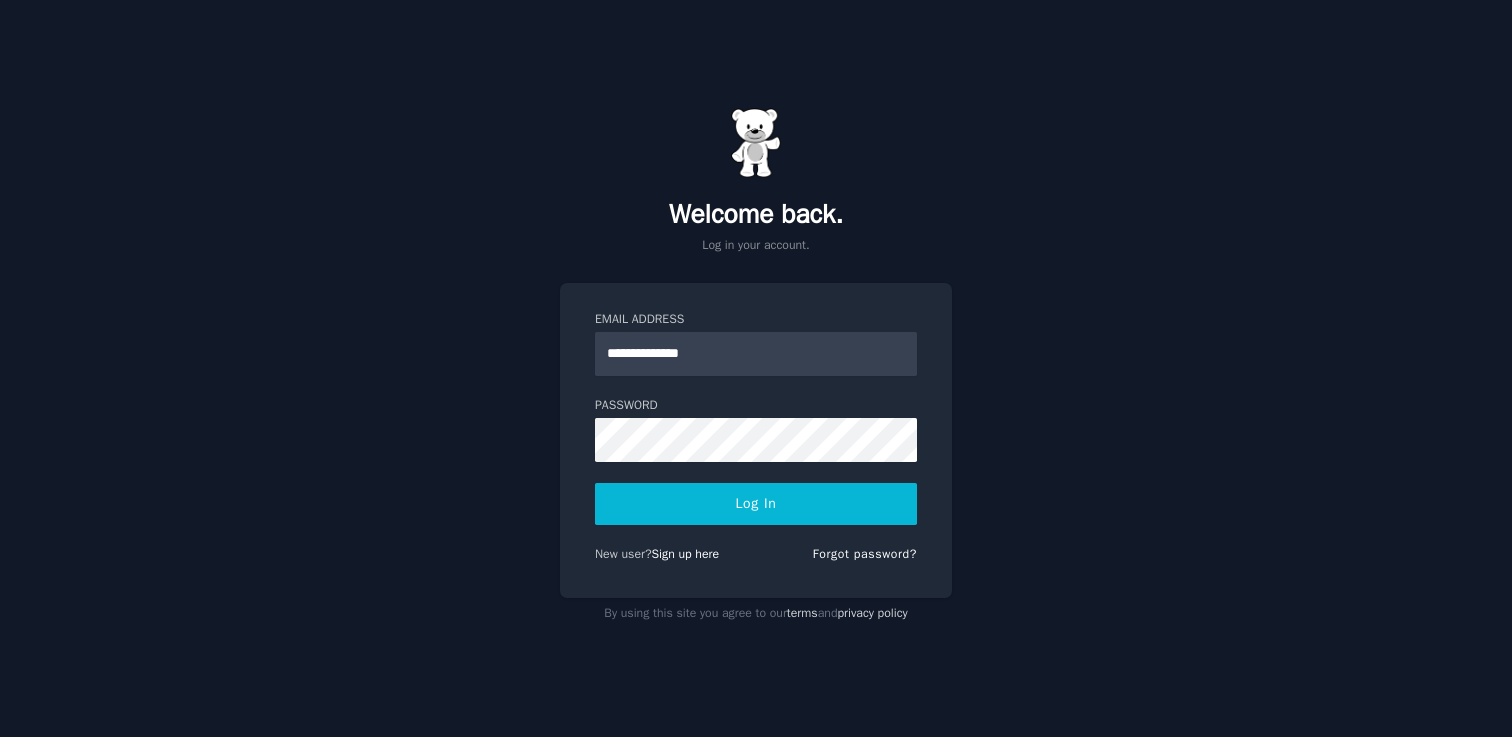 click on "Log In" at bounding box center (756, 504) 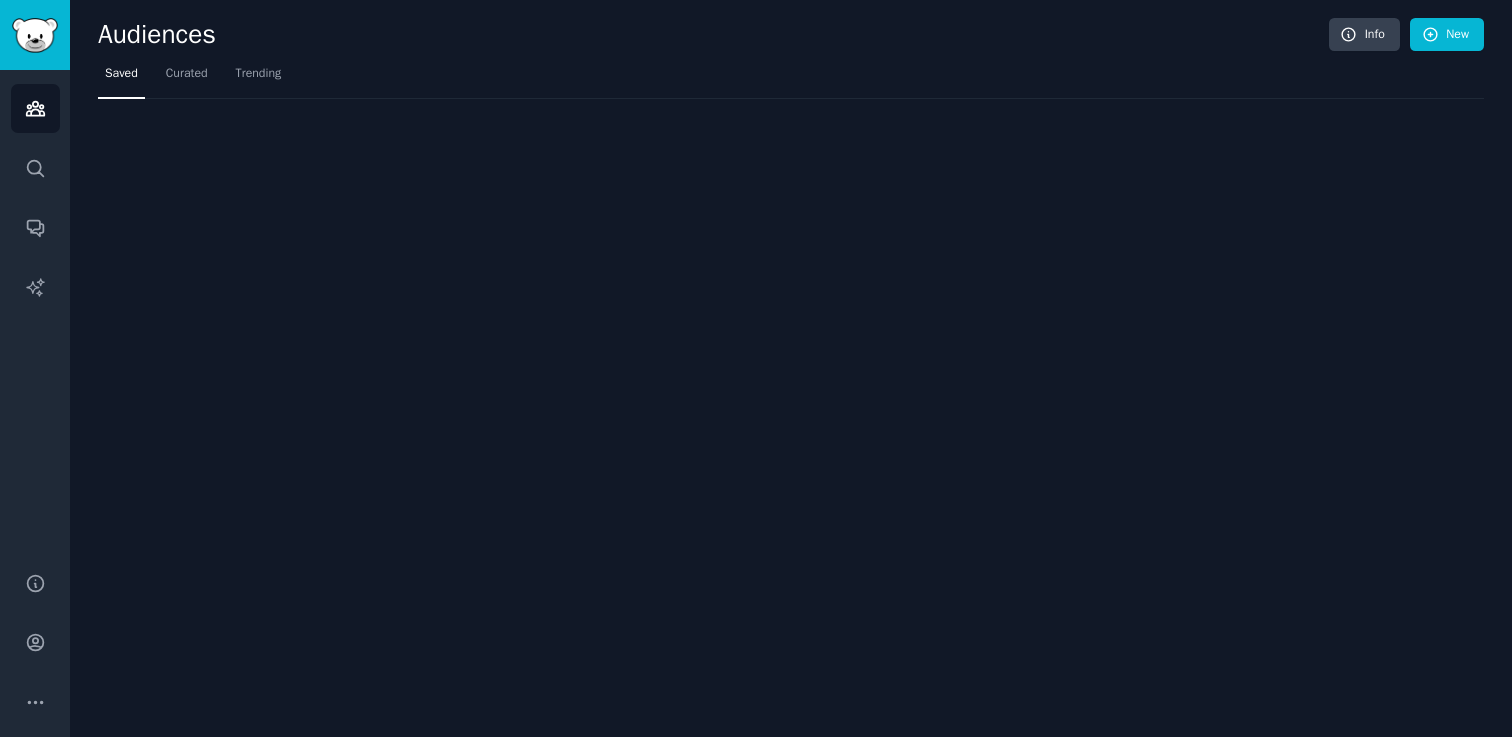 scroll, scrollTop: 0, scrollLeft: 0, axis: both 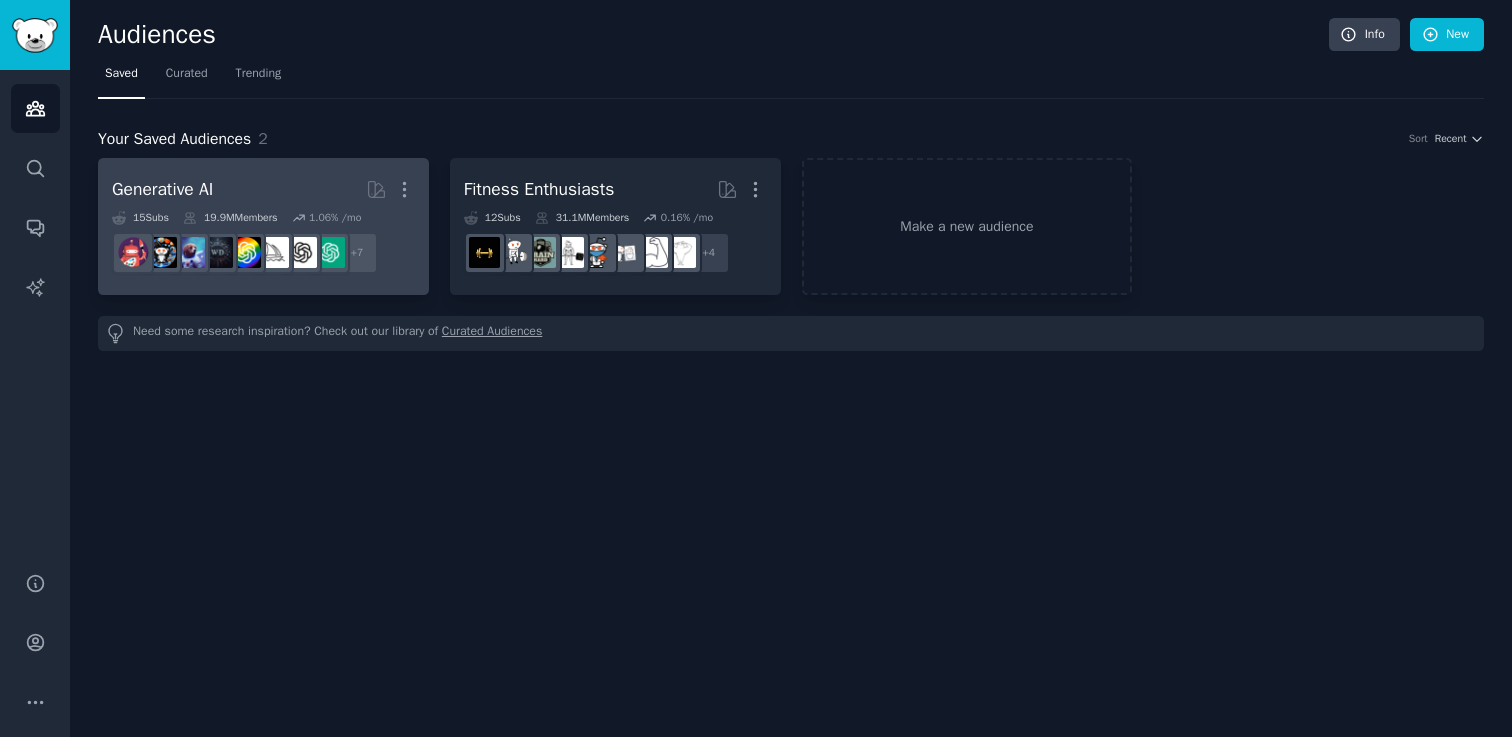 click on "Generative AI More" at bounding box center (263, 189) 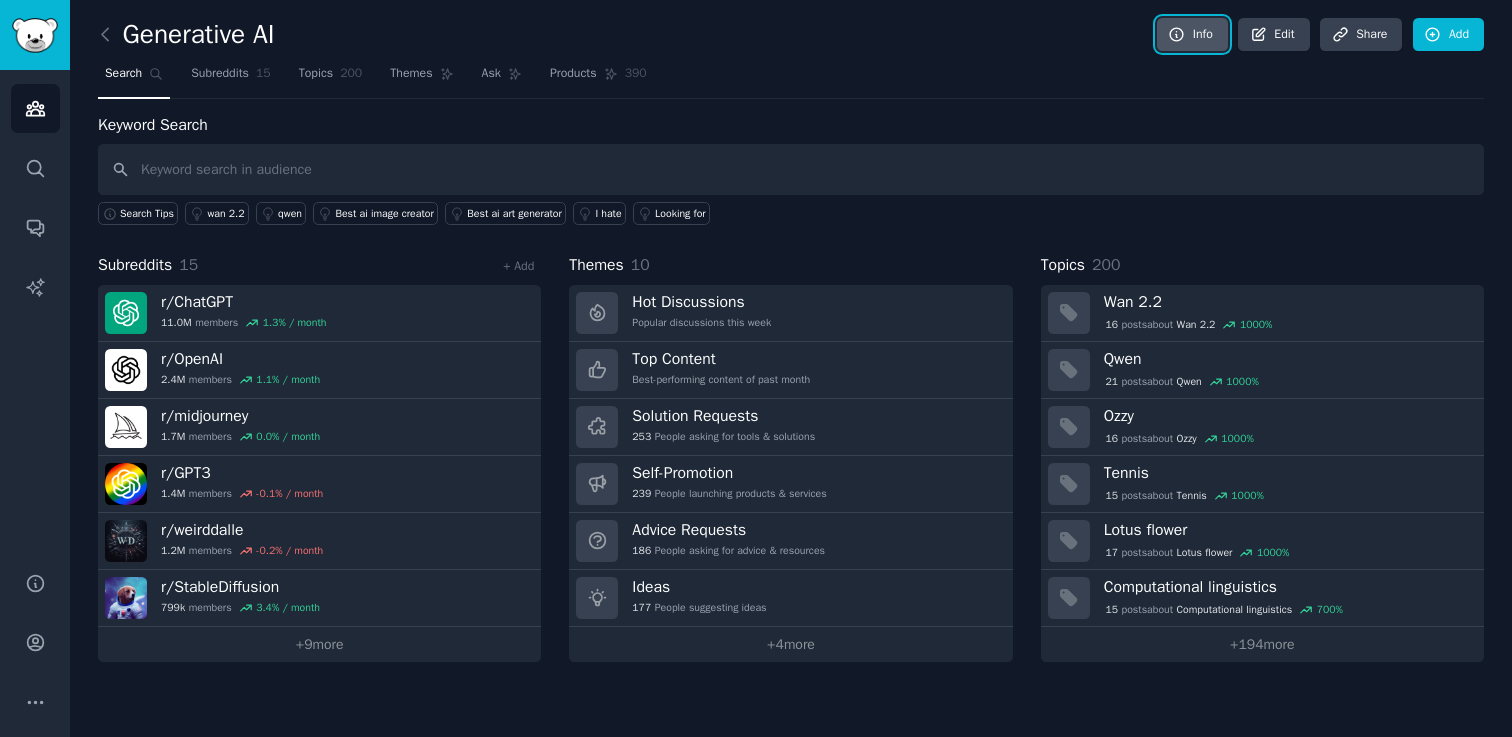 click on "Info" at bounding box center [1192, 35] 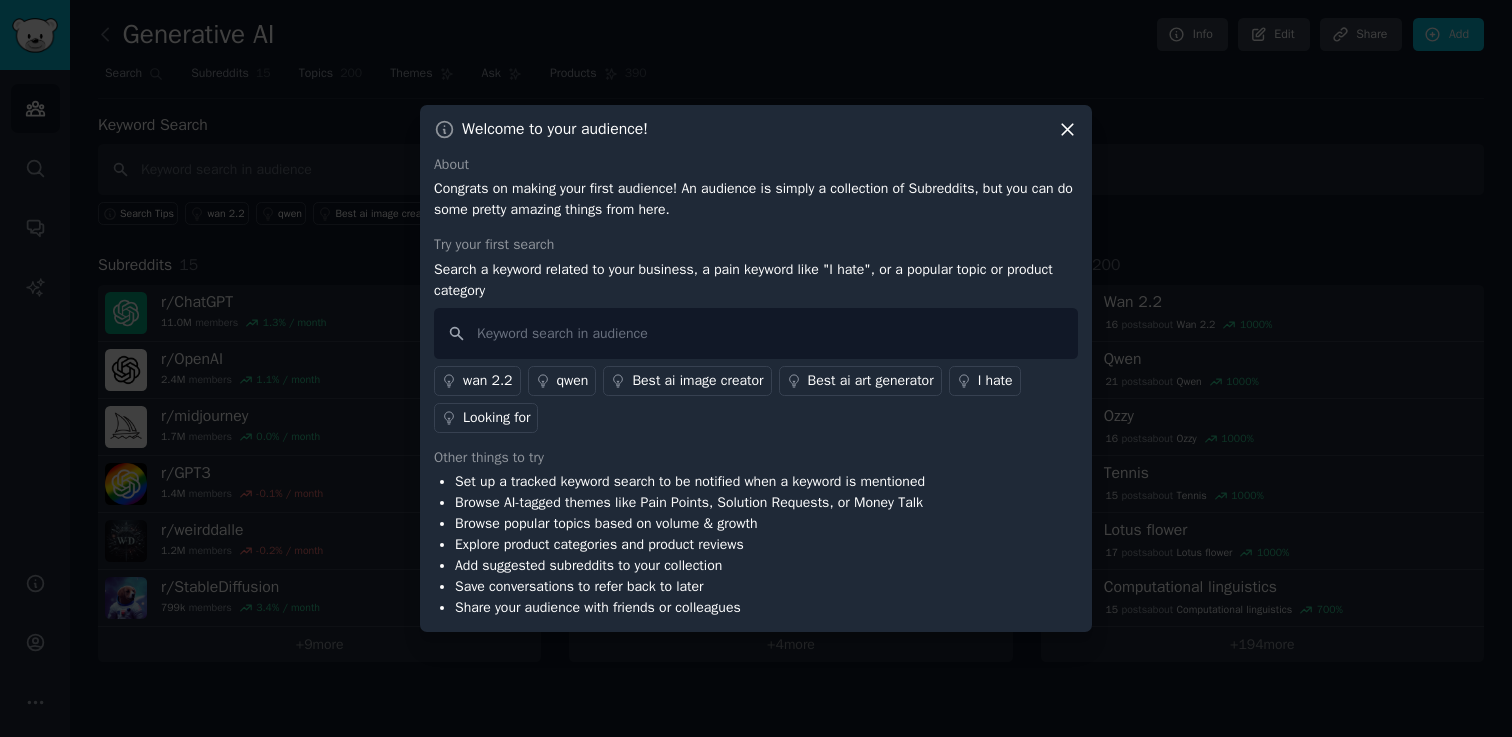 click 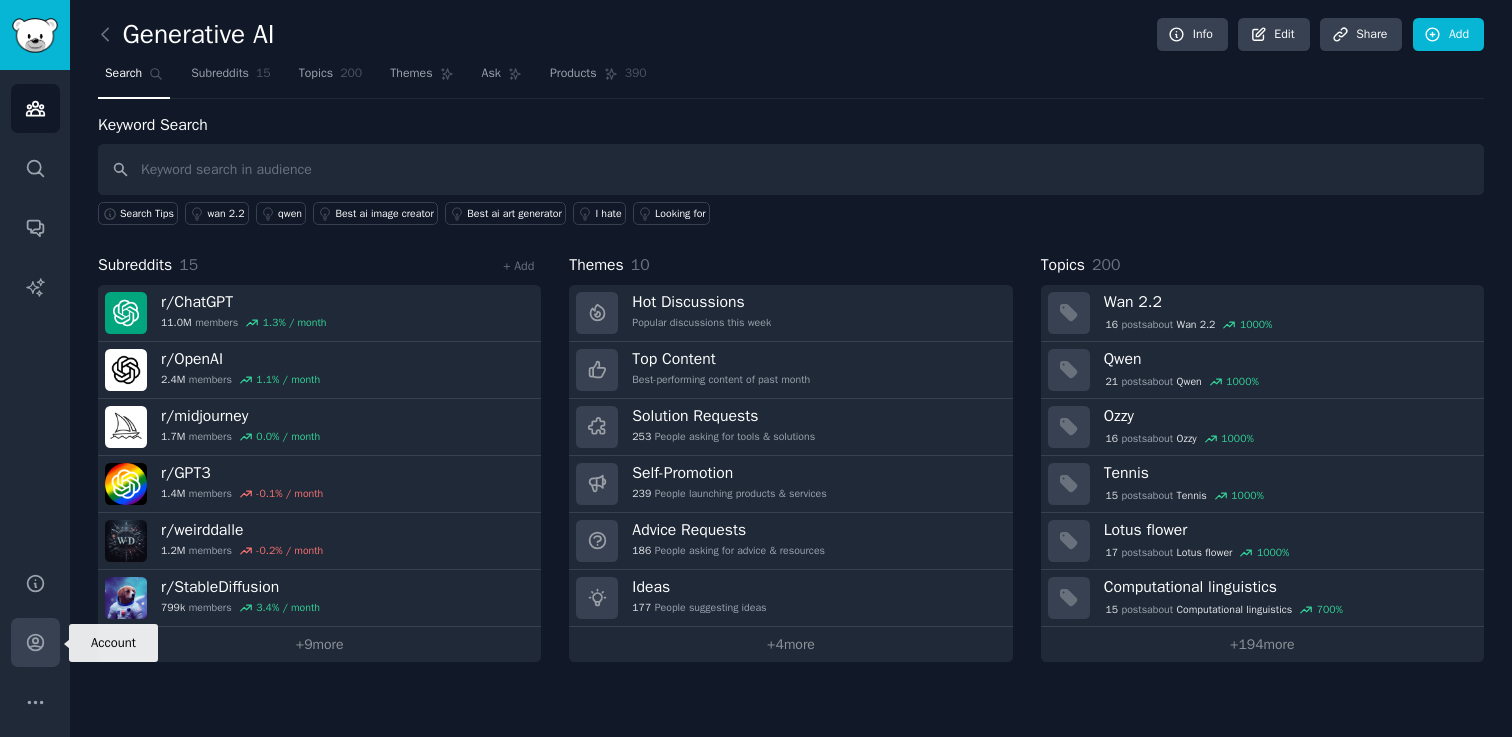 click on "Account" at bounding box center [35, 642] 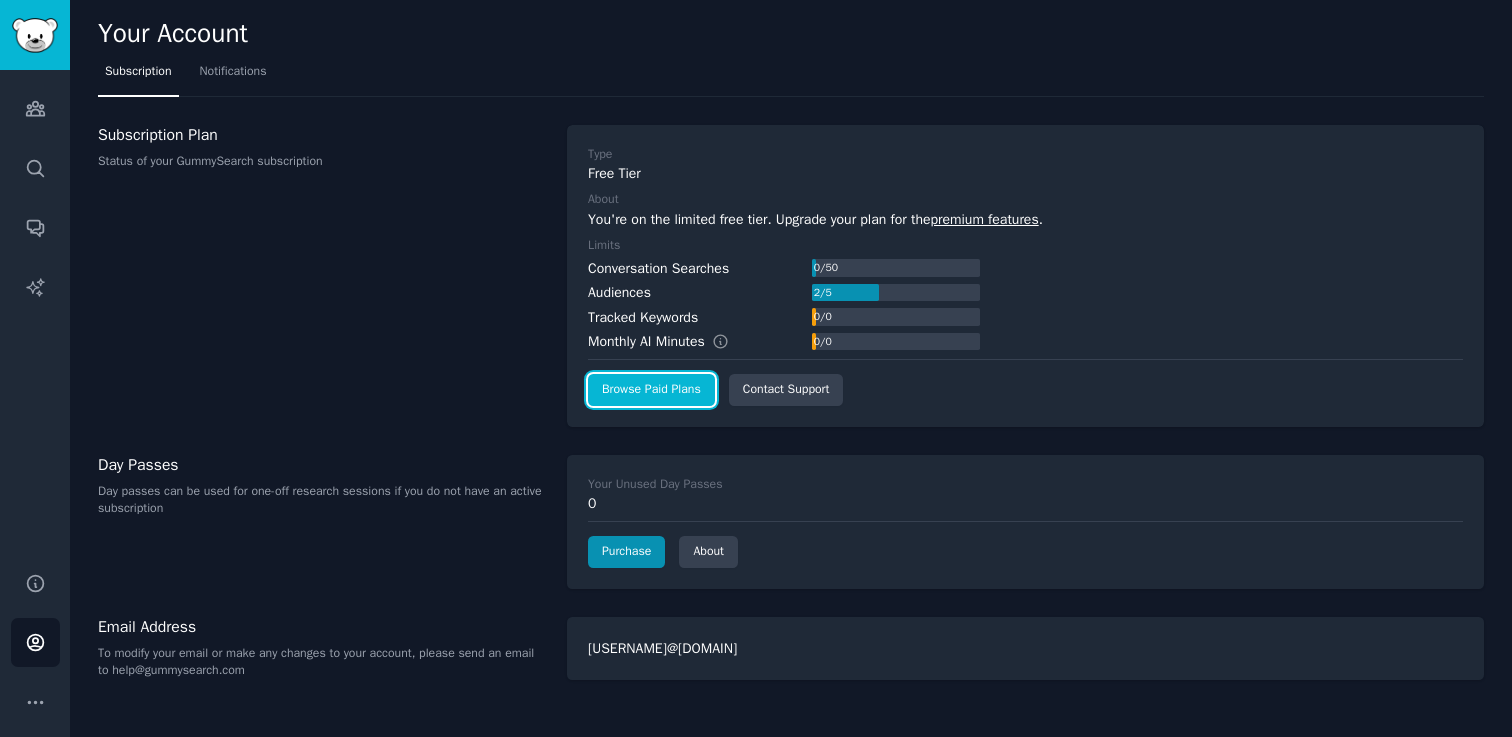 click on "Browse Paid Plans" at bounding box center [651, 390] 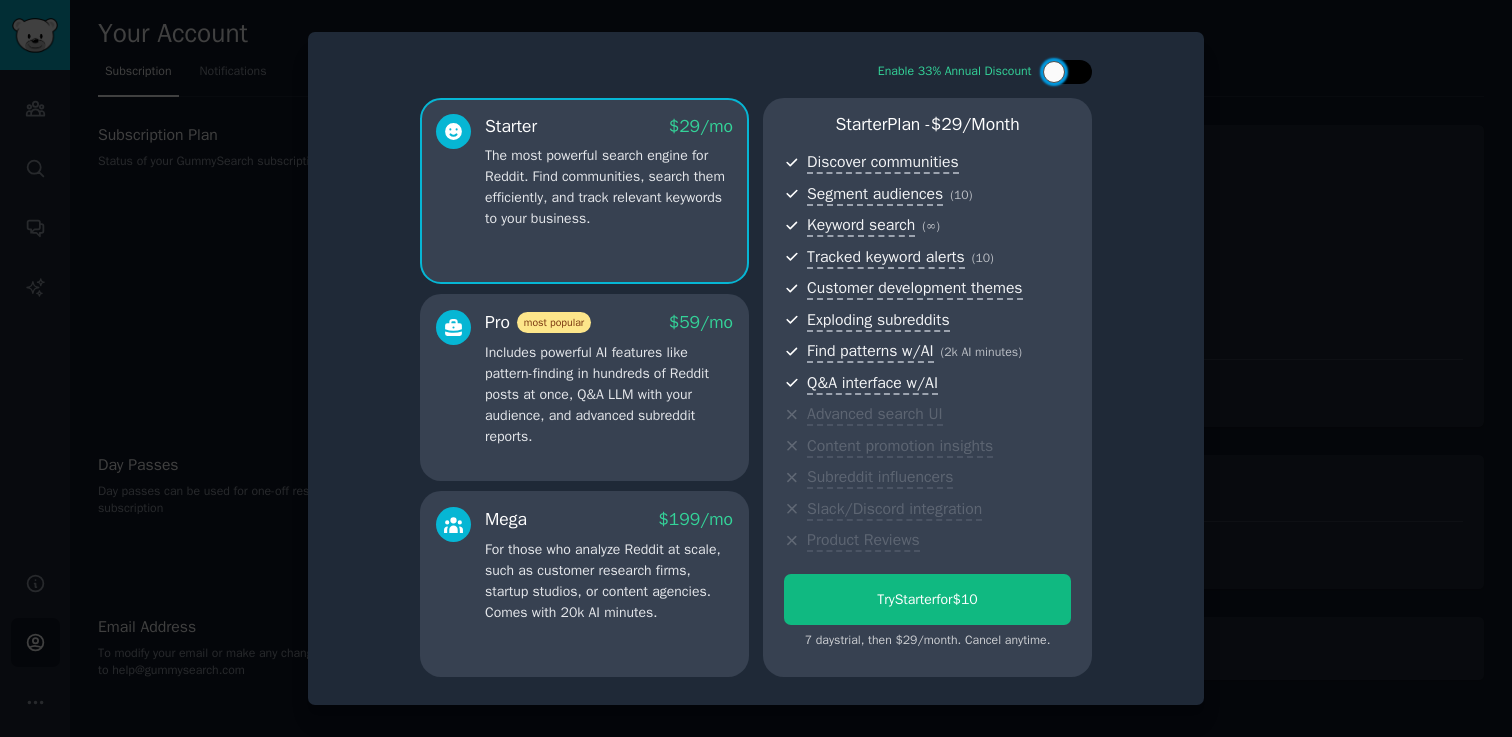 click at bounding box center [1067, 72] 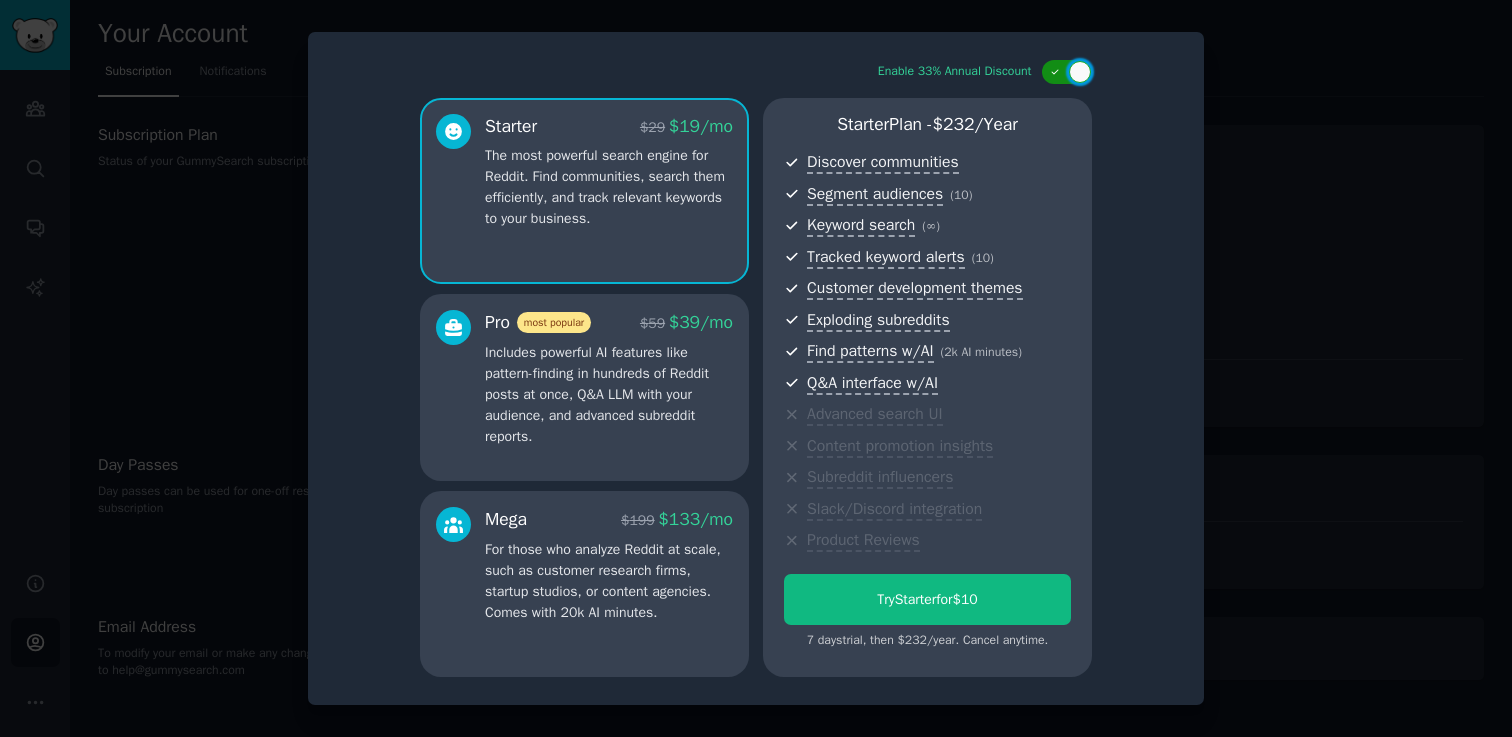 click 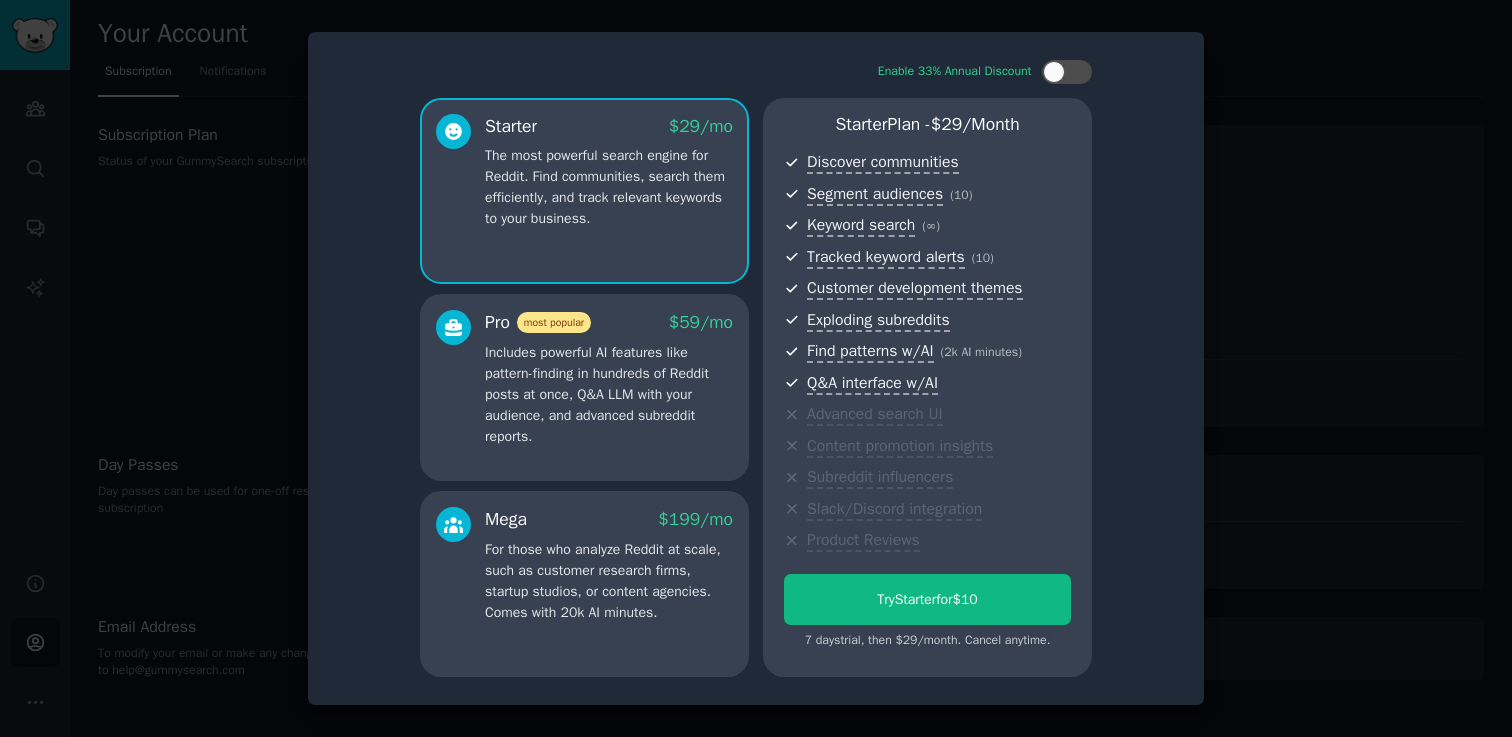 click at bounding box center [756, 368] 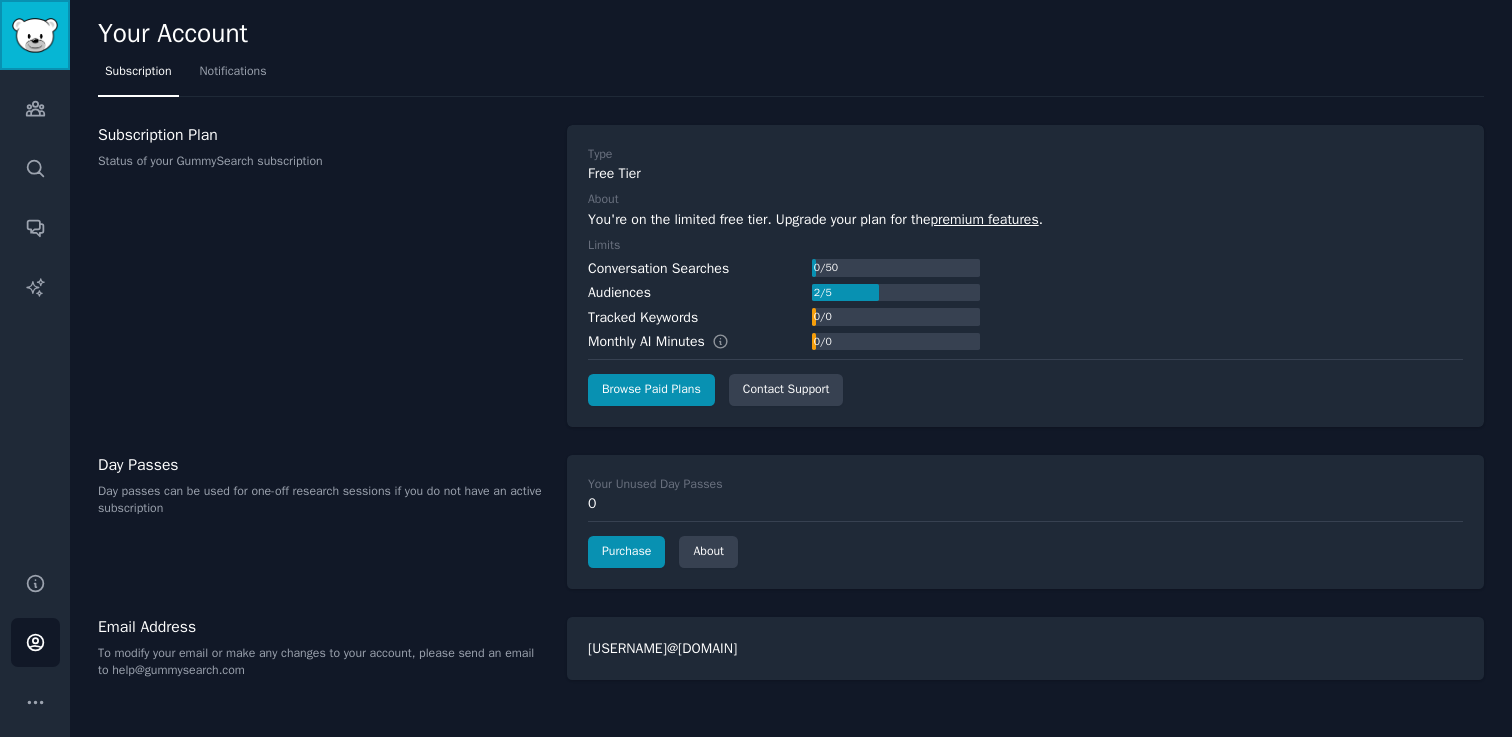 click at bounding box center (35, 35) 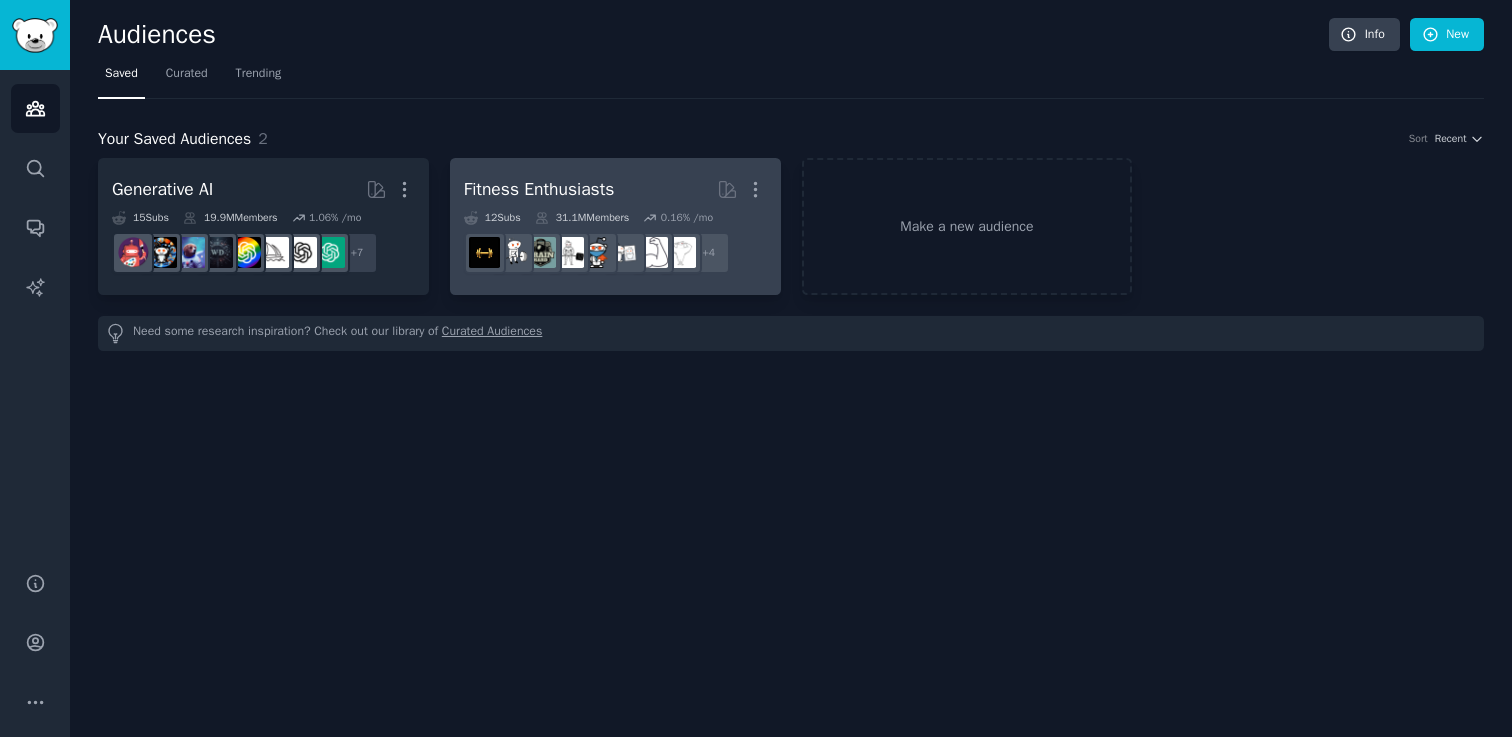 click on "Fitness Enthusiasts" at bounding box center (539, 189) 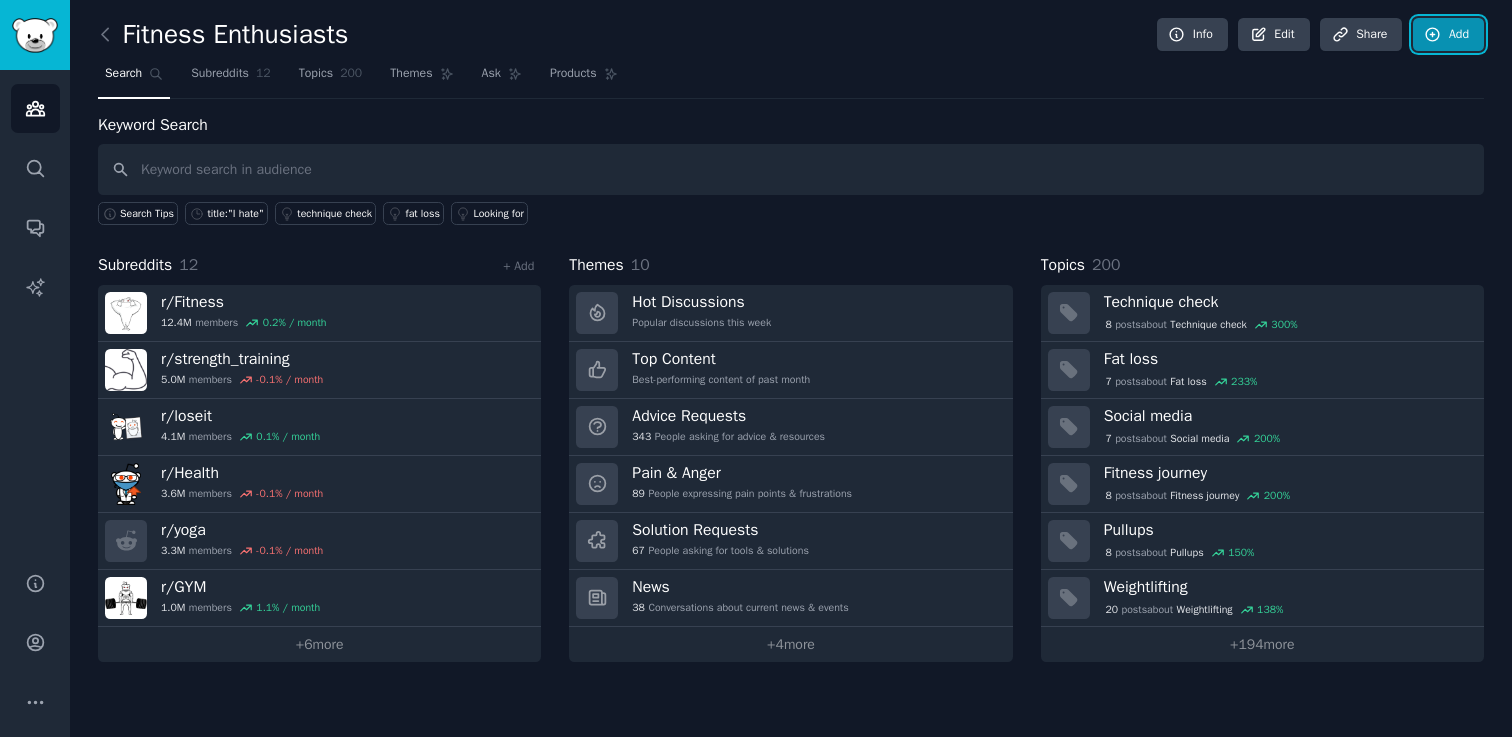 click on "Add" at bounding box center [1448, 35] 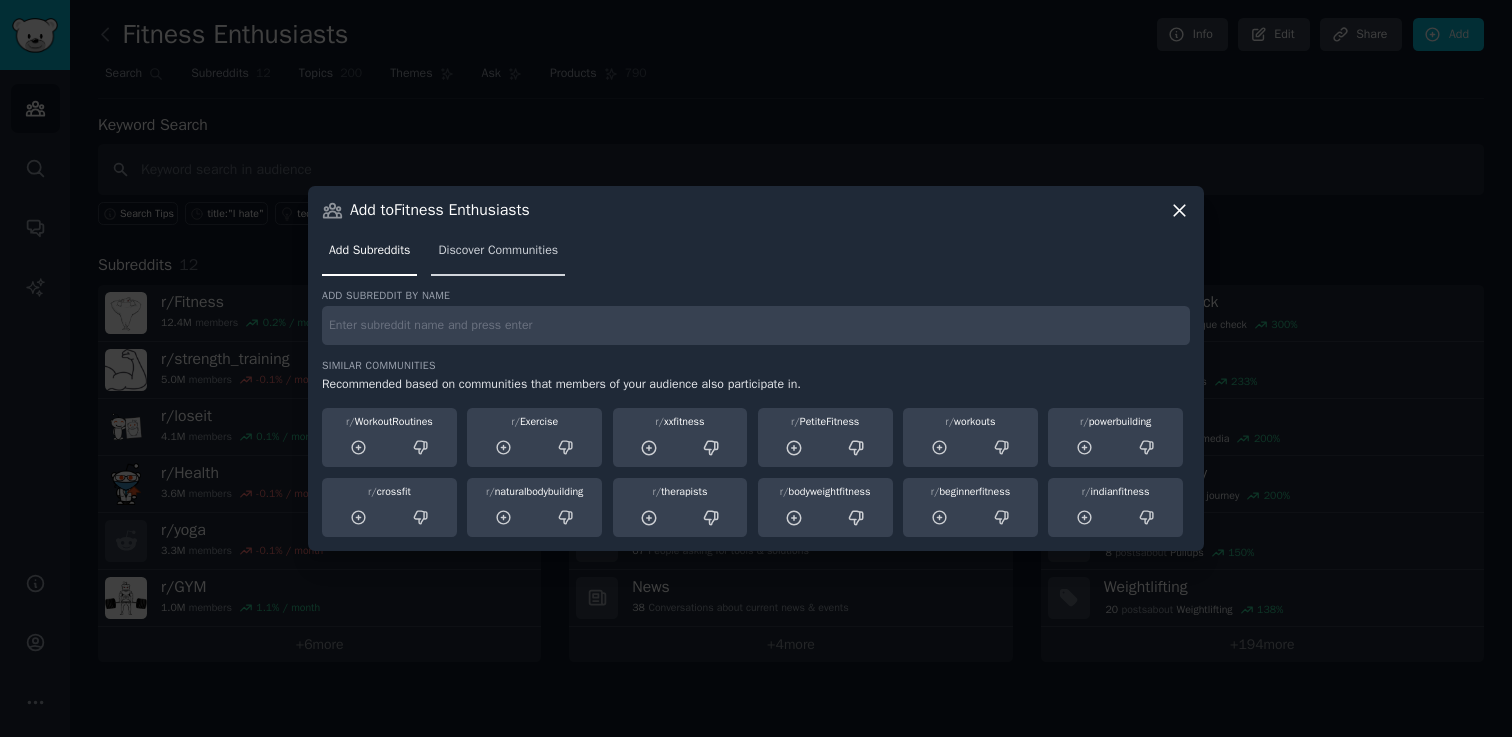 click on "Discover Communities" at bounding box center [498, 251] 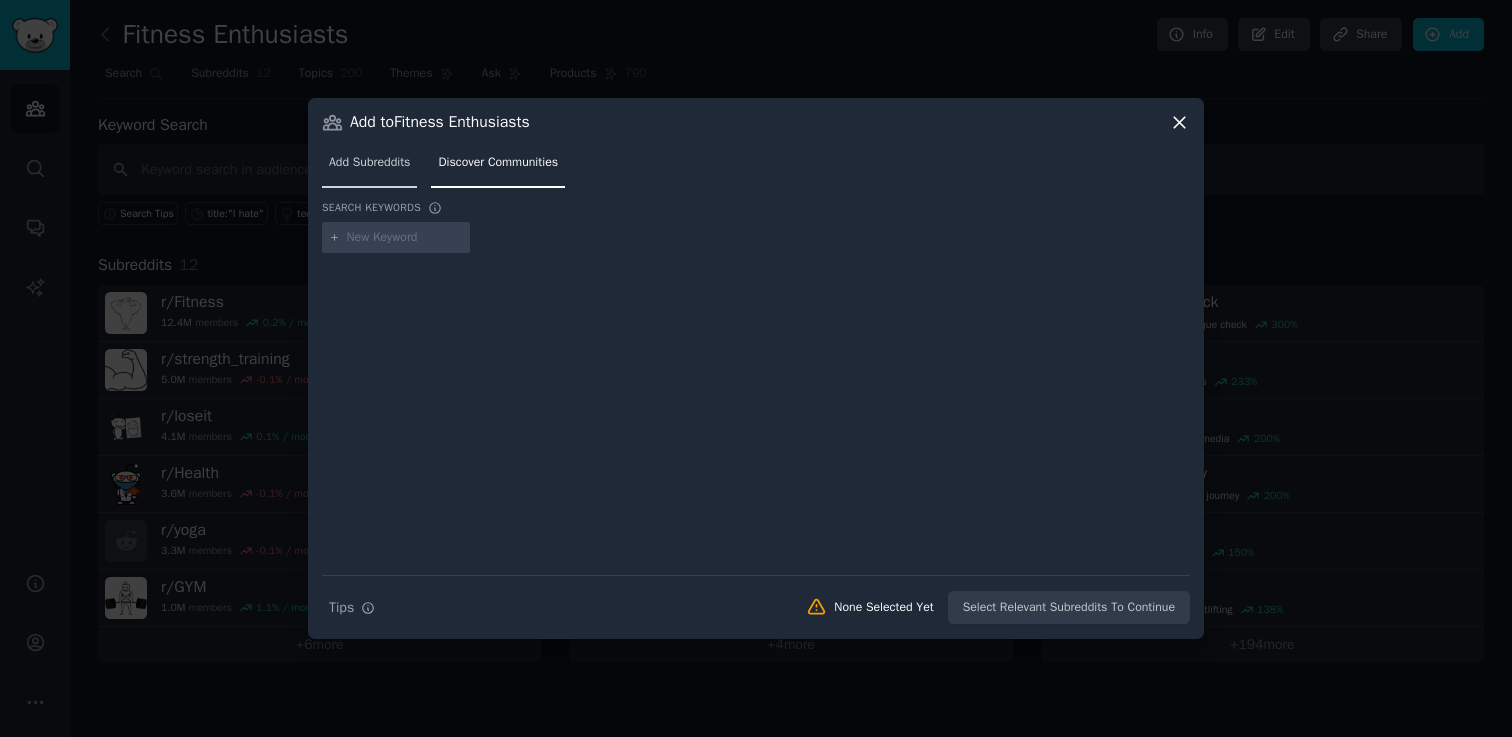 click on "Add Subreddits" at bounding box center (369, 163) 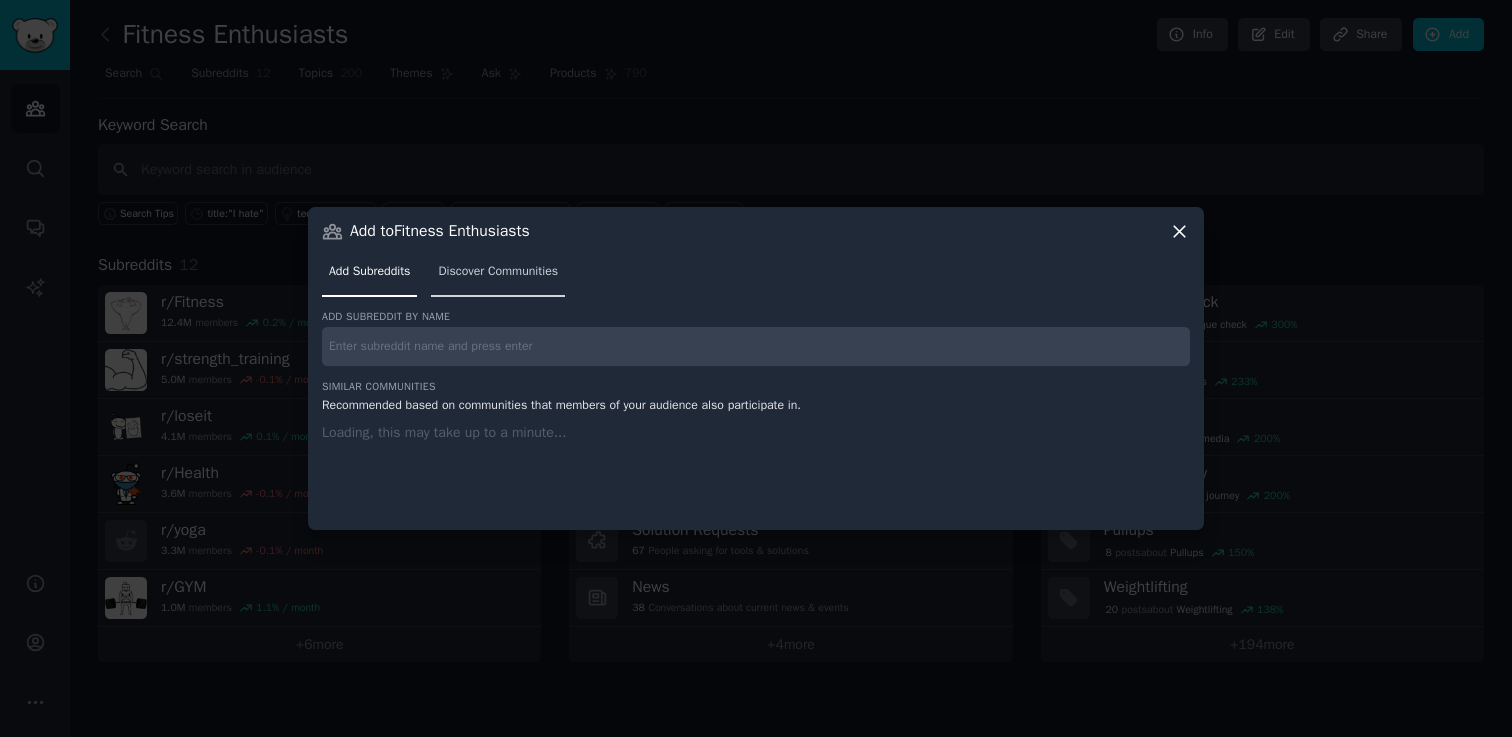 click on "Discover Communities" at bounding box center (498, 272) 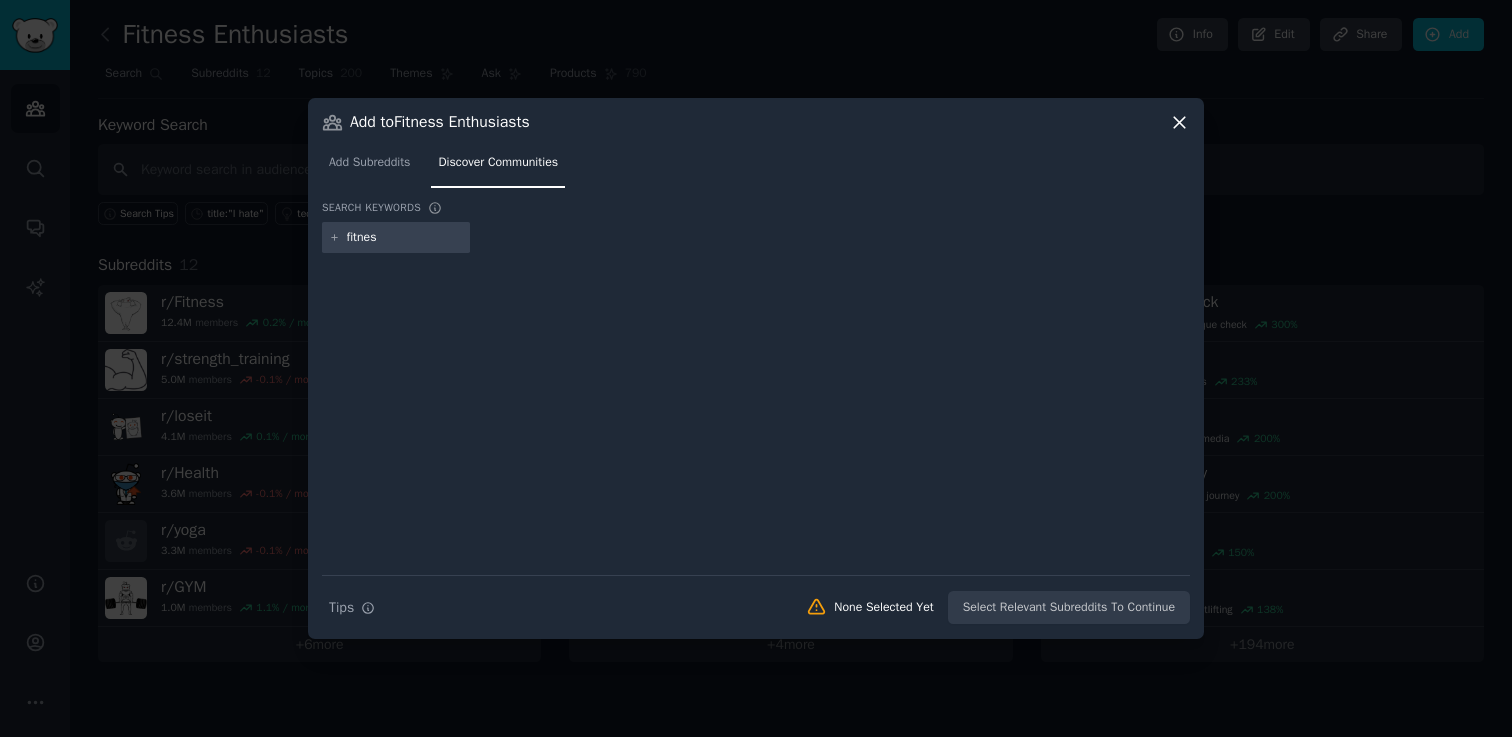 type on "fitness" 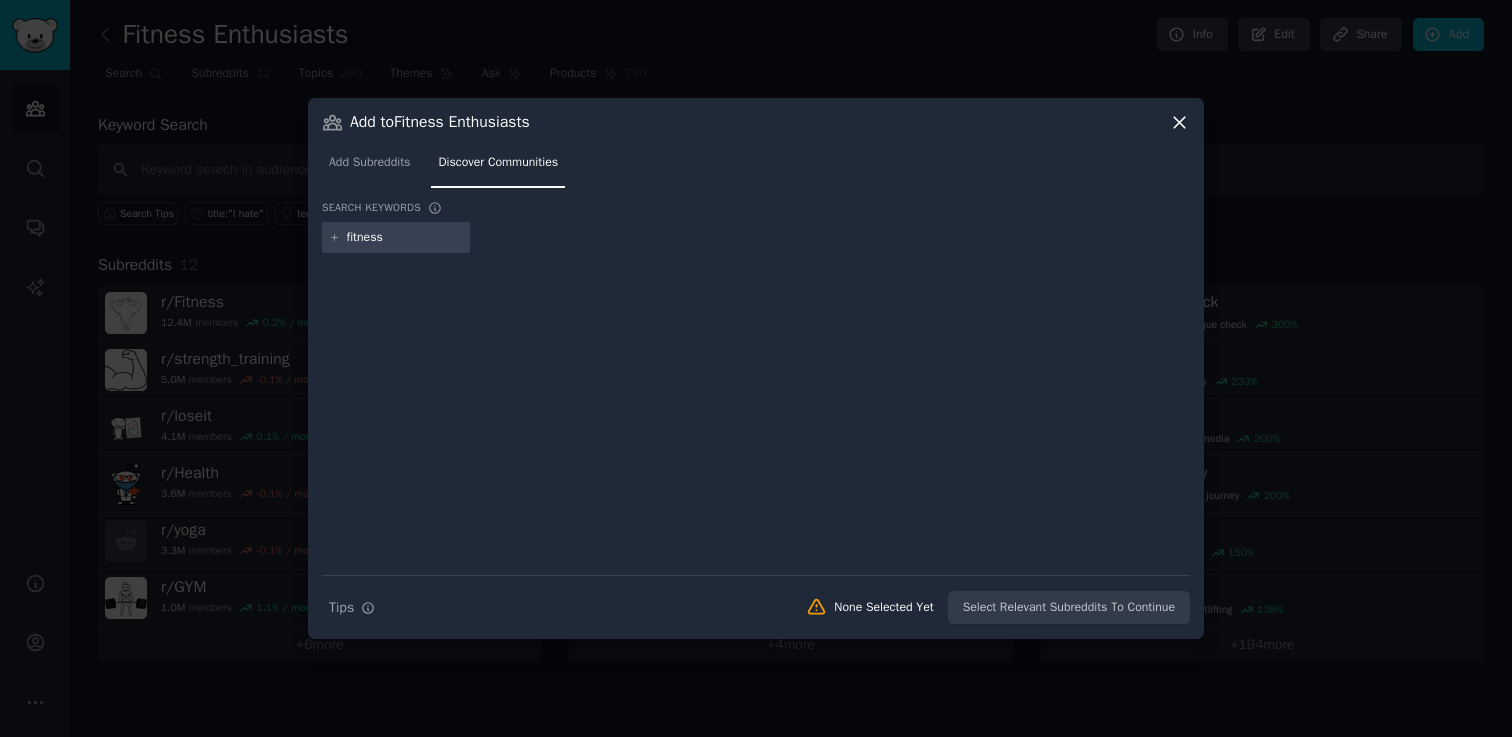 type 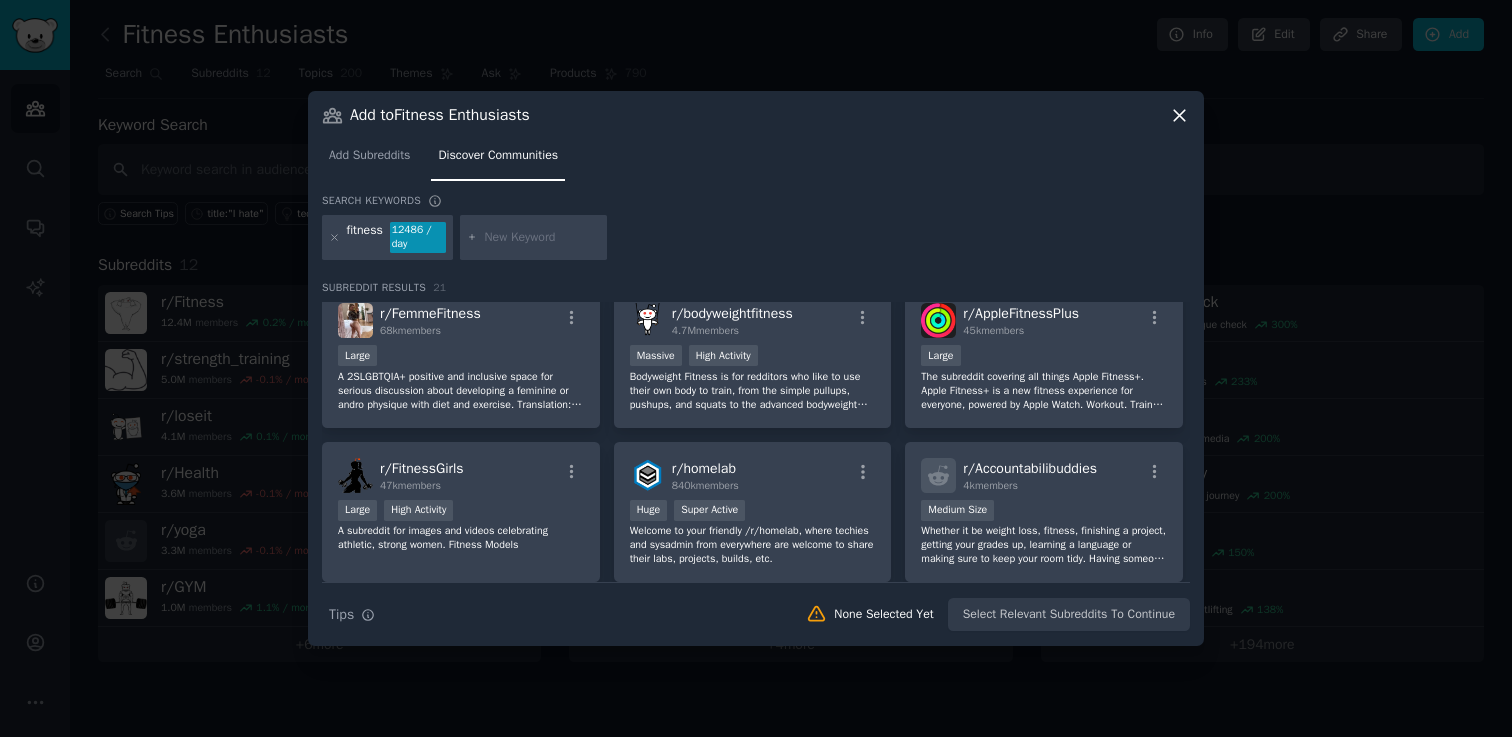 scroll, scrollTop: 0, scrollLeft: 0, axis: both 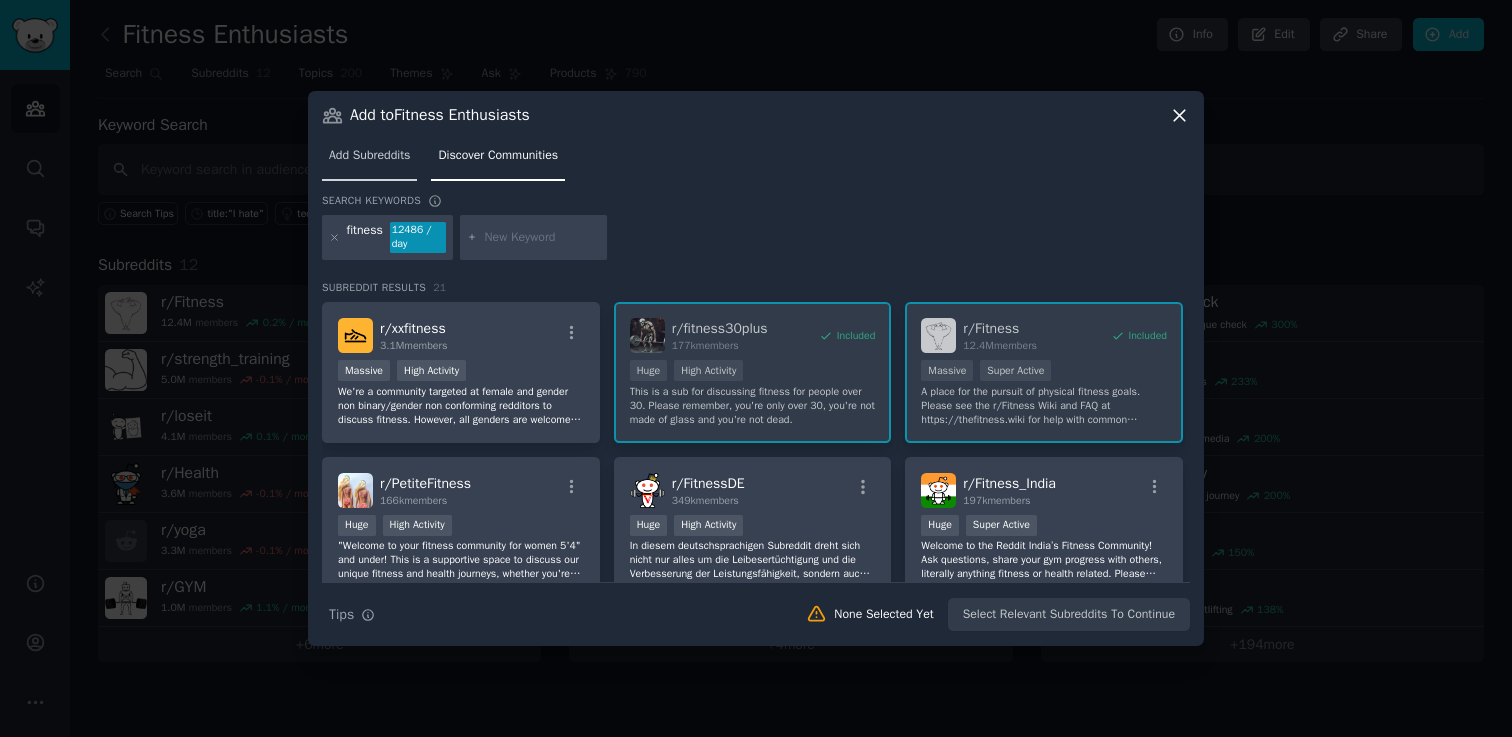 click on "Add Subreddits" at bounding box center (369, 156) 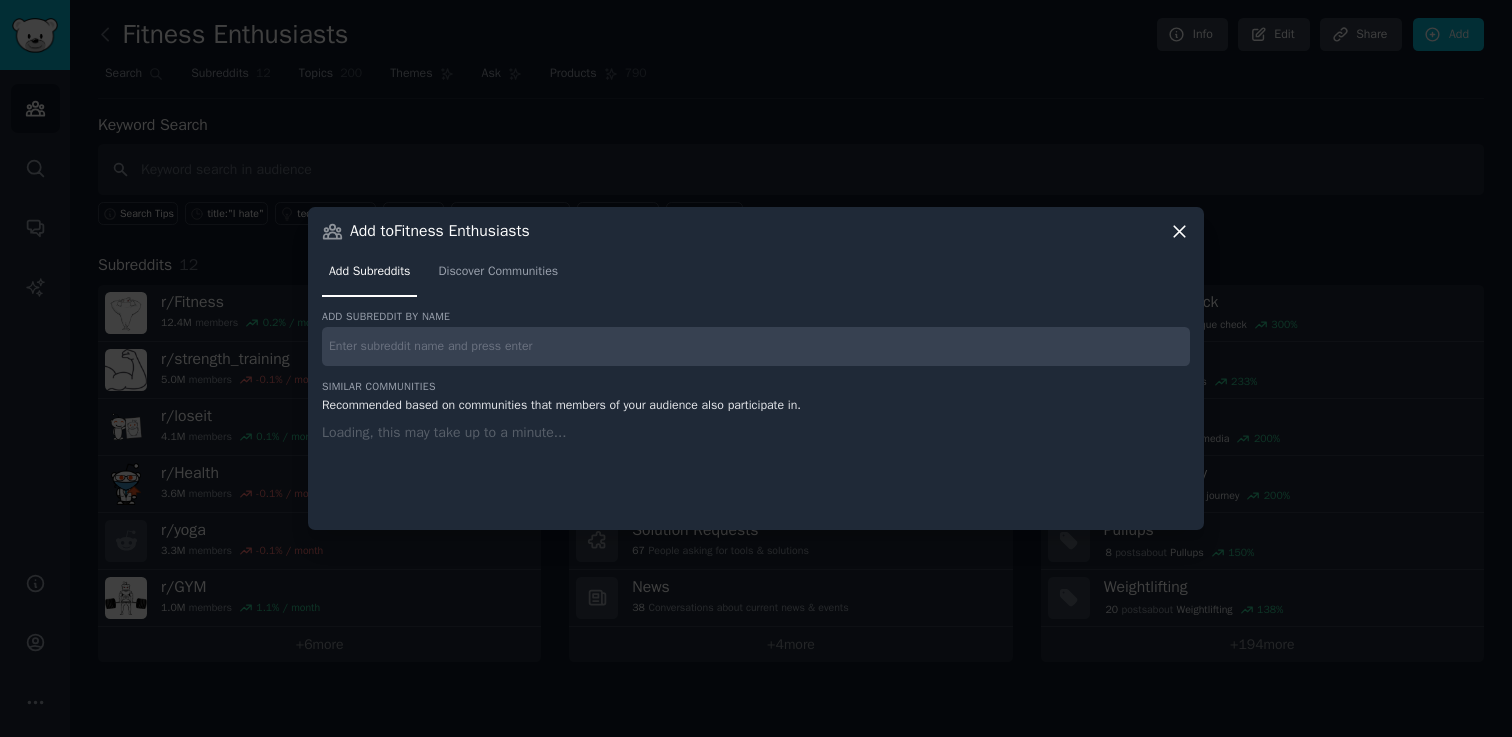 click 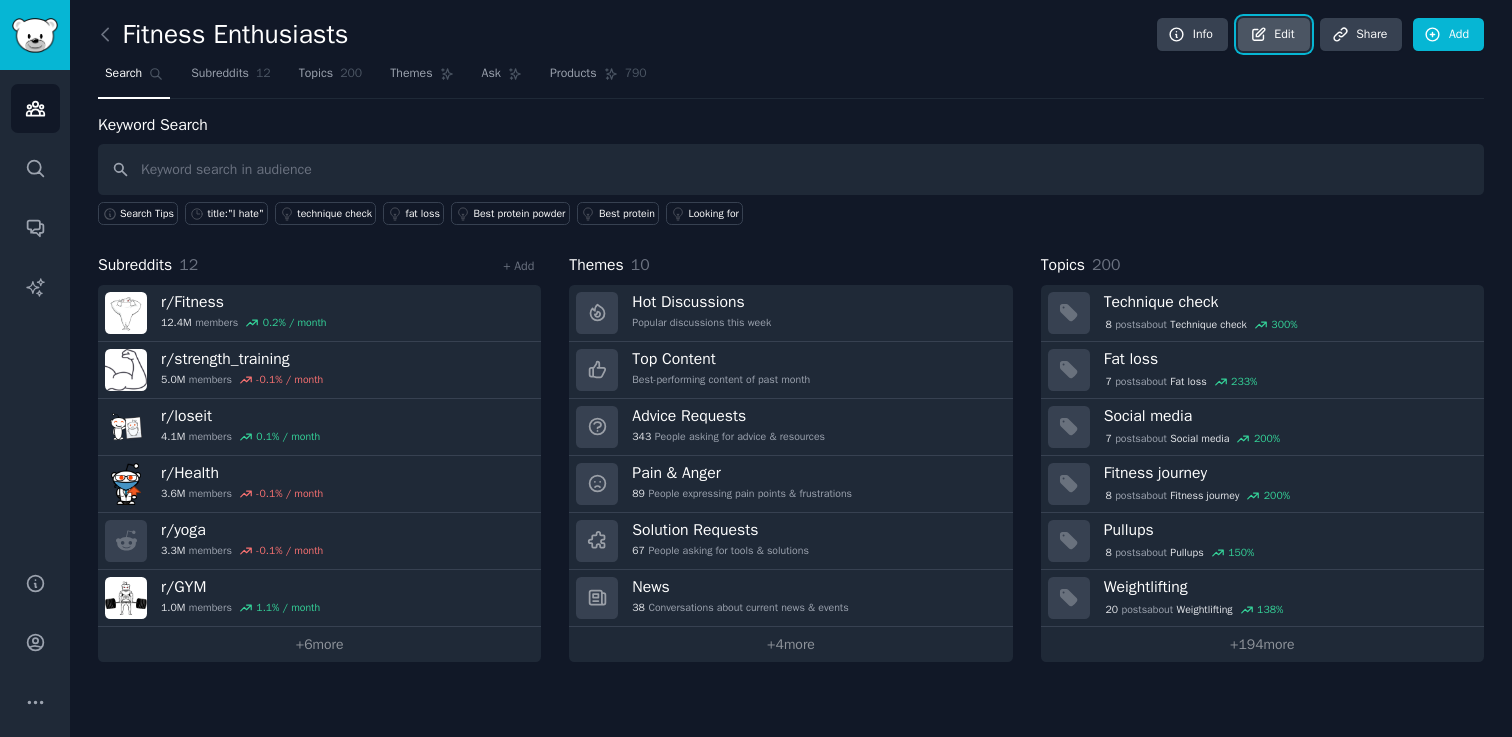 click on "Edit" at bounding box center [1273, 35] 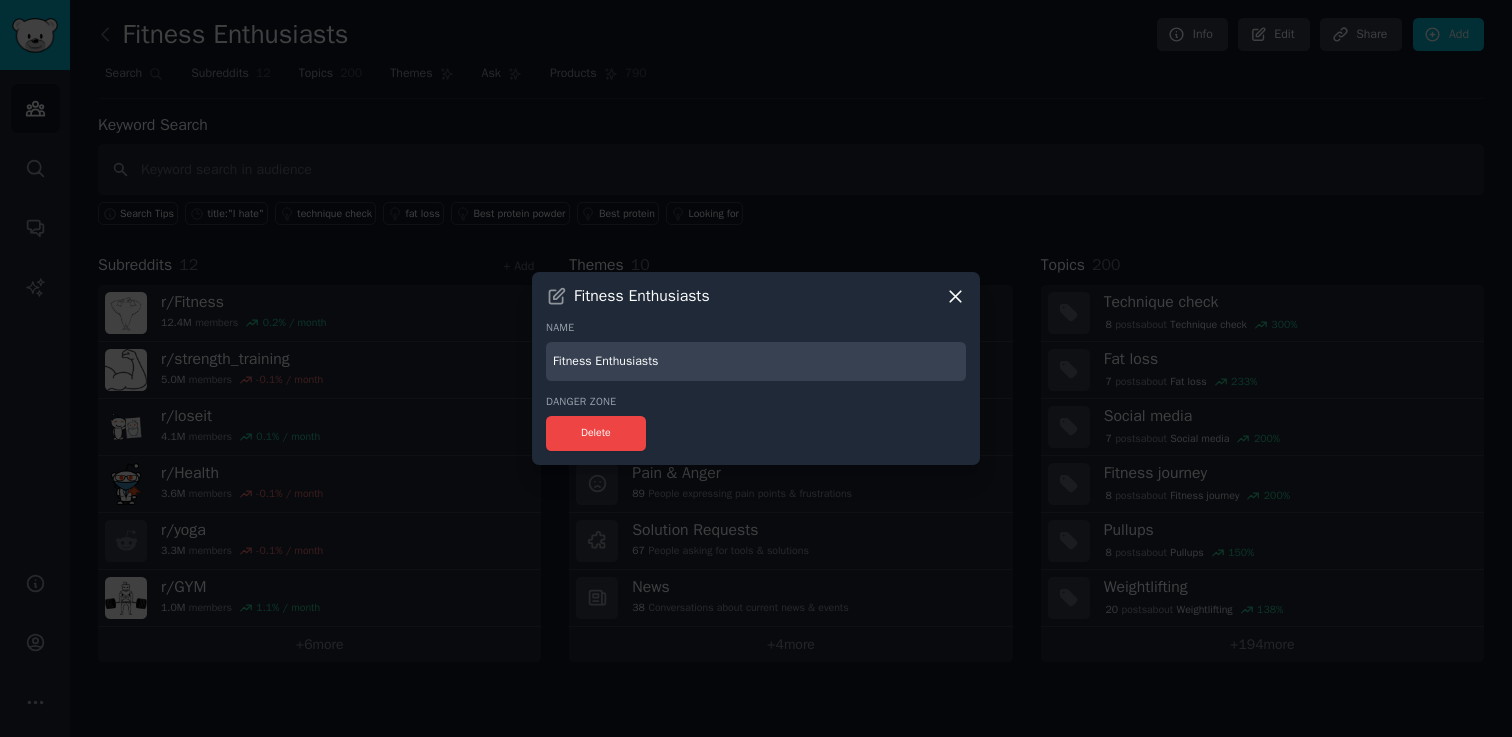 click 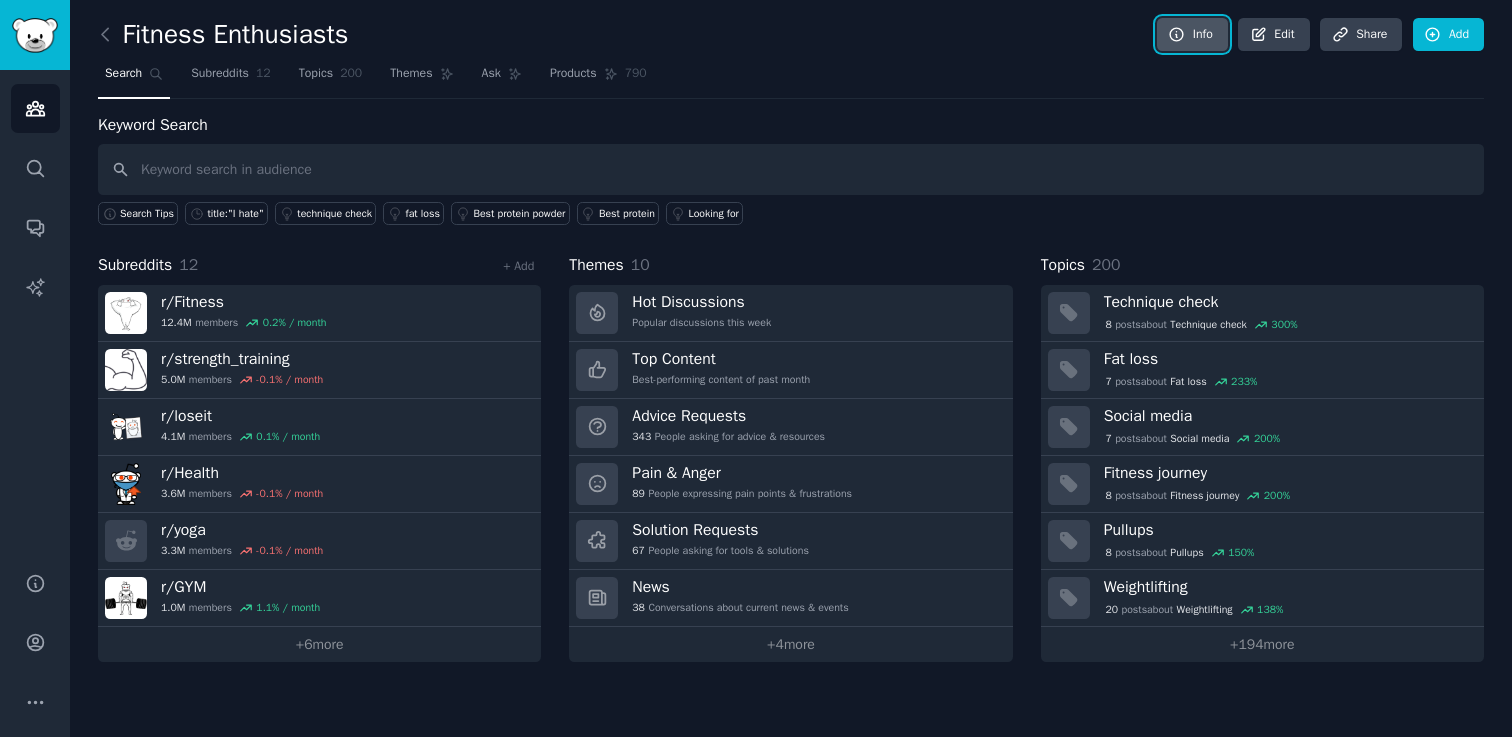 click on "Info" at bounding box center [1192, 35] 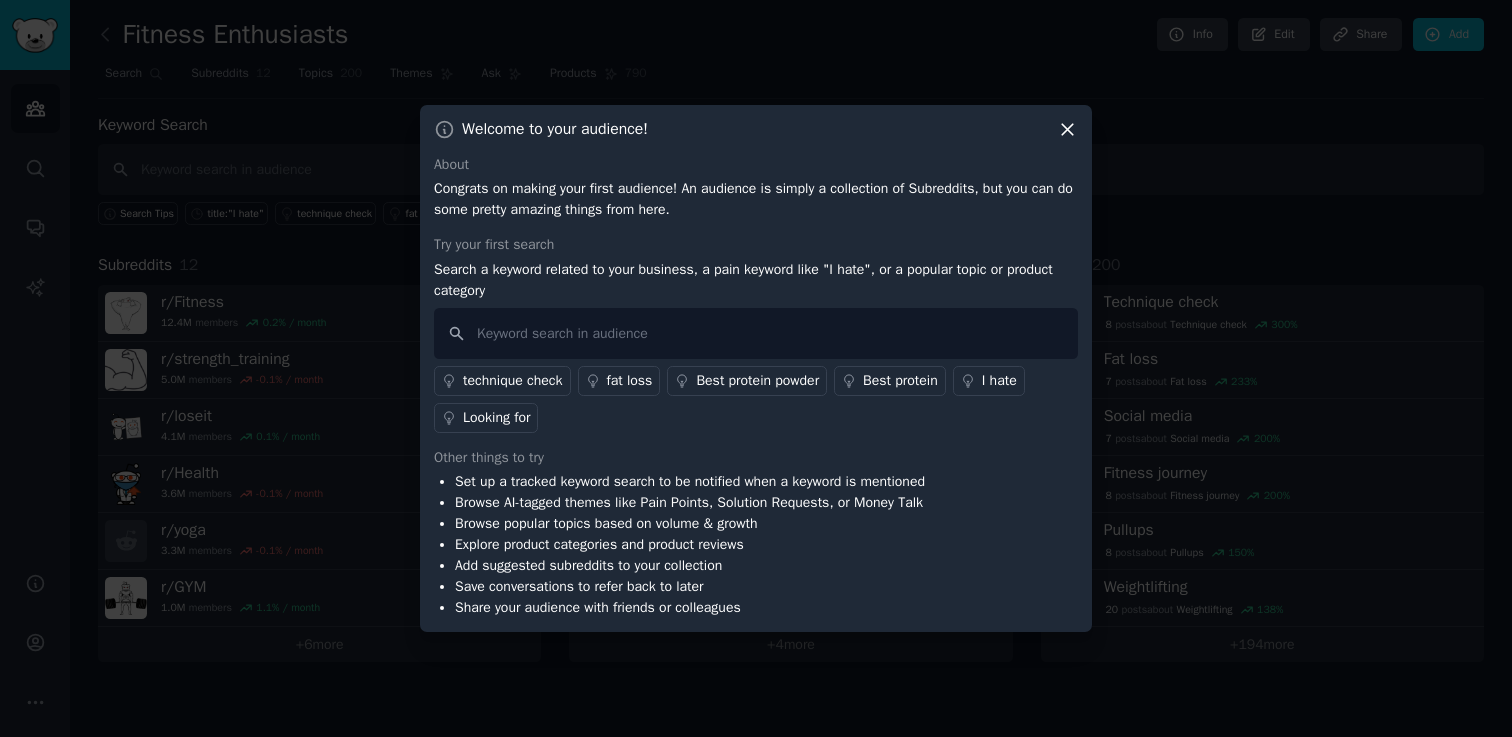 click 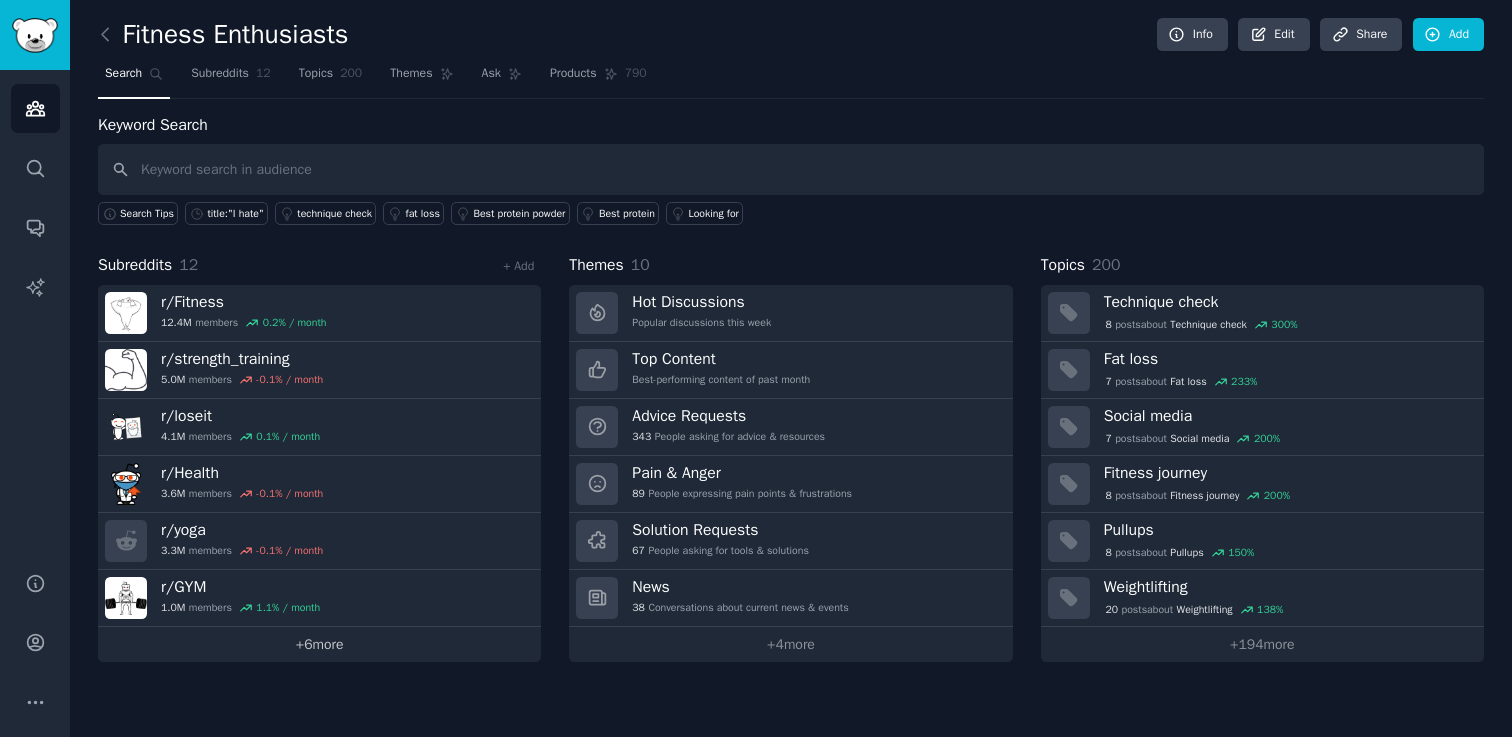 click on "+  6  more" at bounding box center (319, 644) 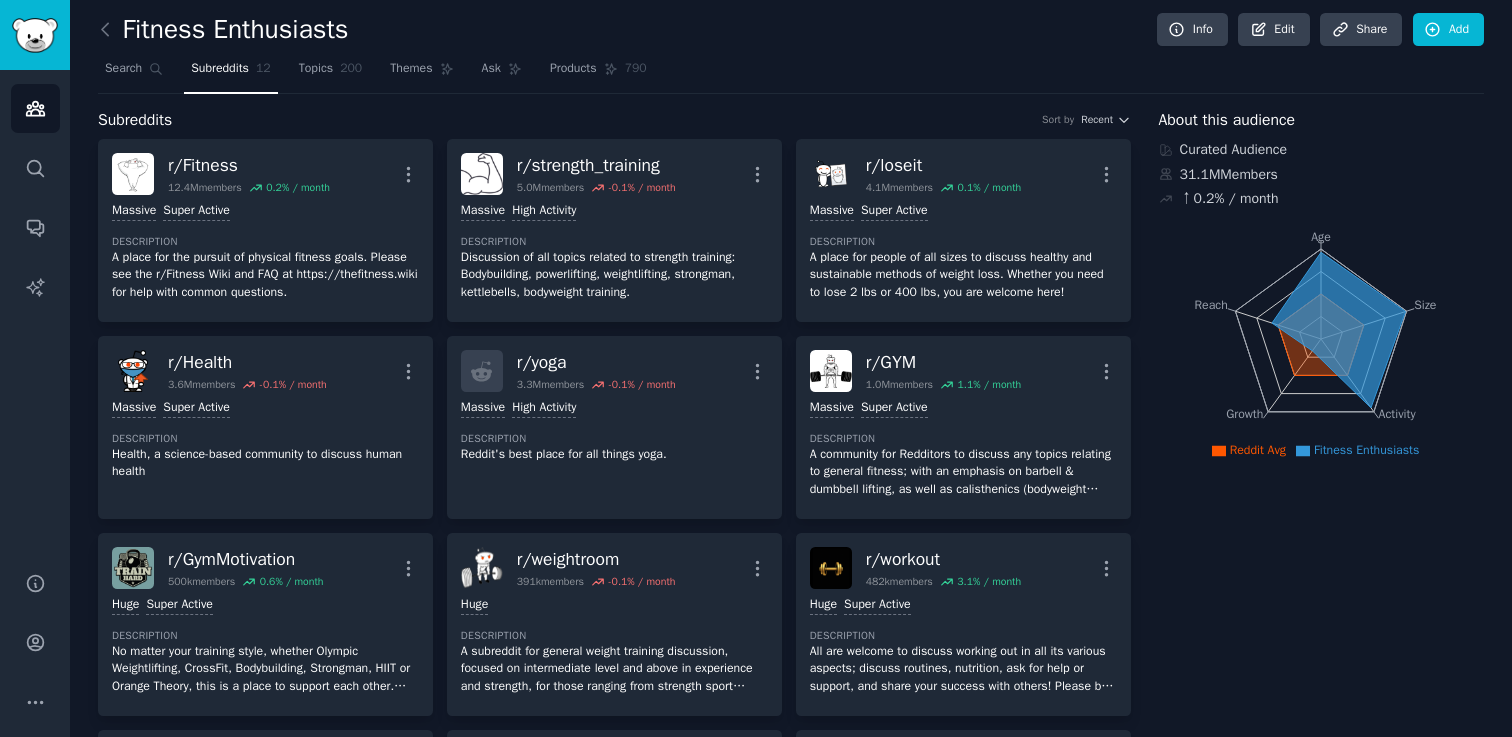 scroll, scrollTop: 0, scrollLeft: 0, axis: both 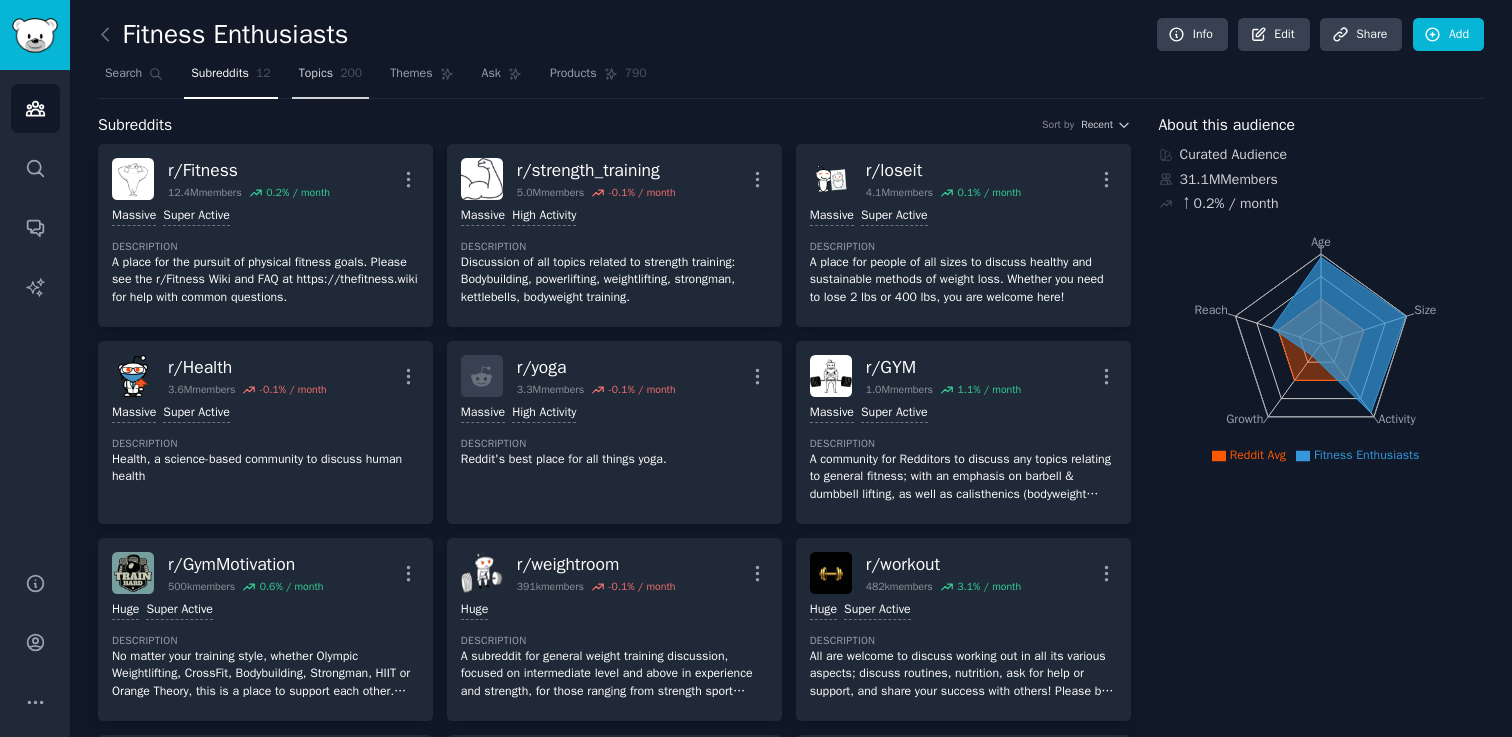 click on "Topics" at bounding box center [316, 74] 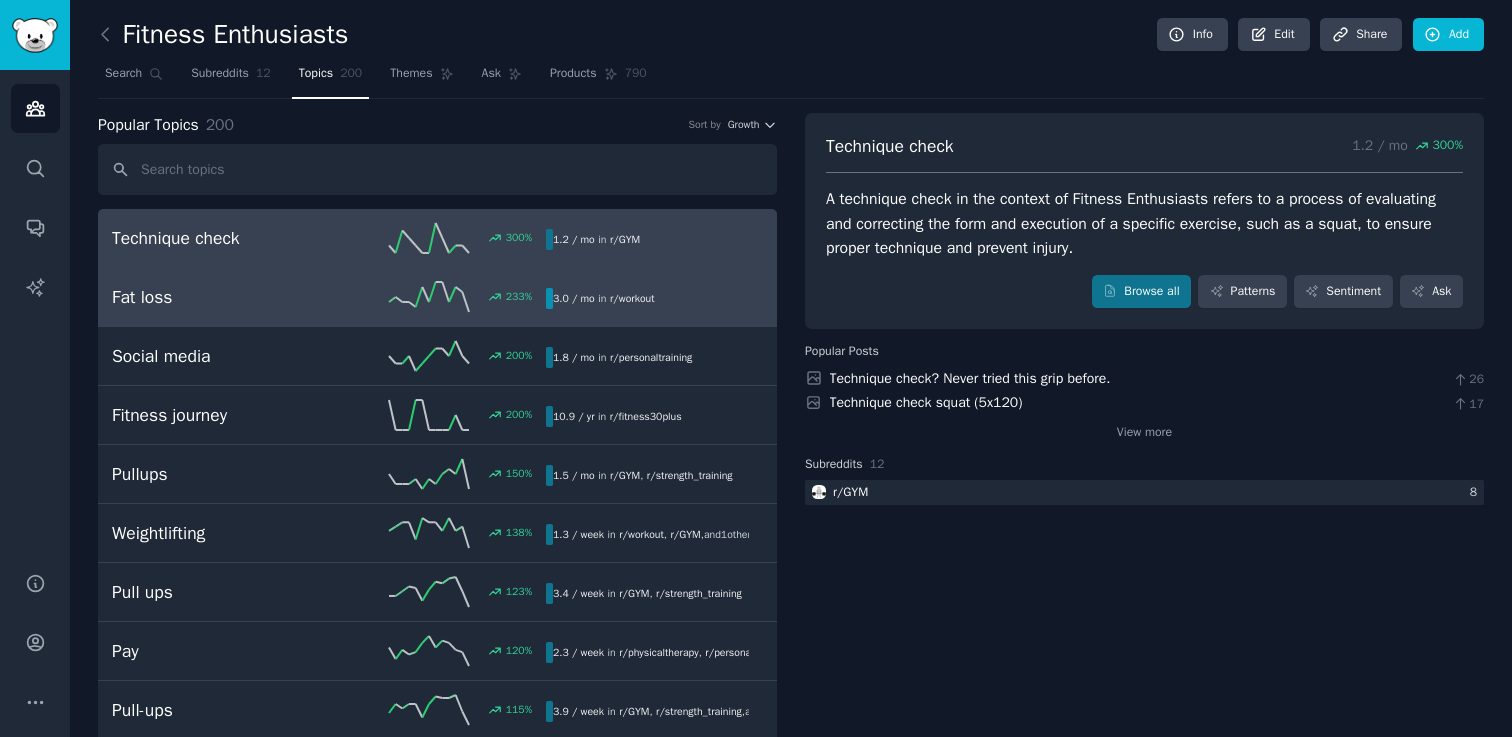 click on "Fat loss 233 % 3.0 / mo in r/workout" at bounding box center [437, 297] 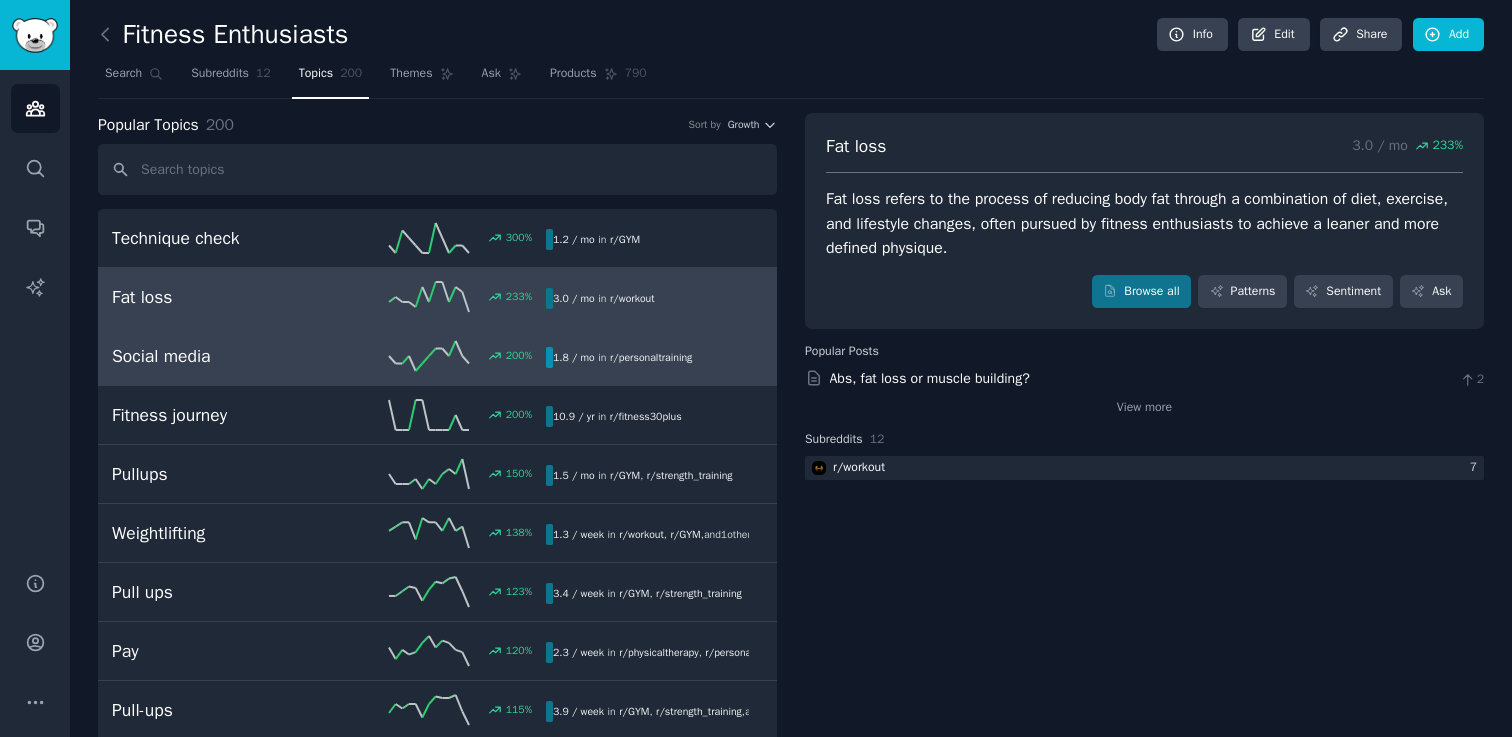 click on "Social media 200 % 1.8 / mo  in    r/ personaltraining" at bounding box center [437, 356] 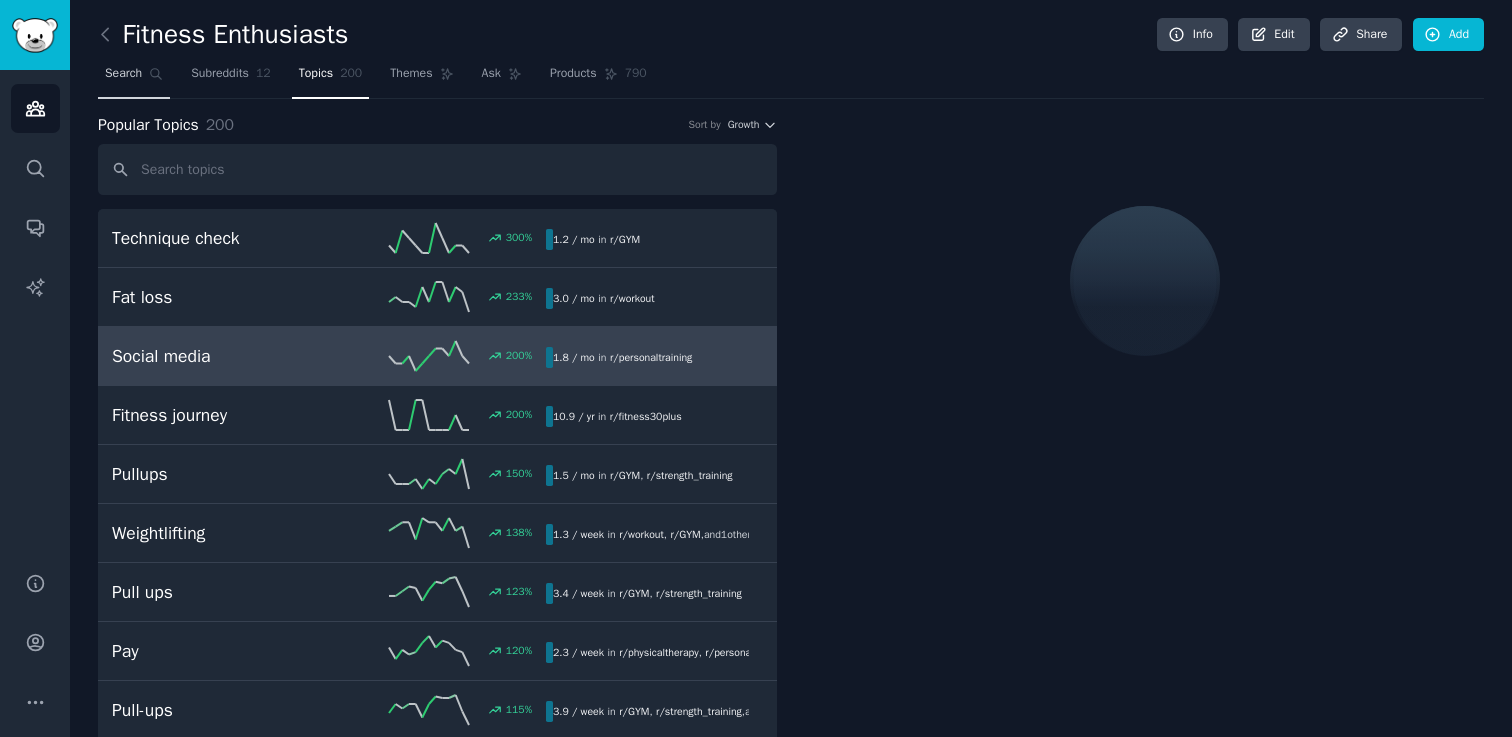 click on "Search" at bounding box center [134, 78] 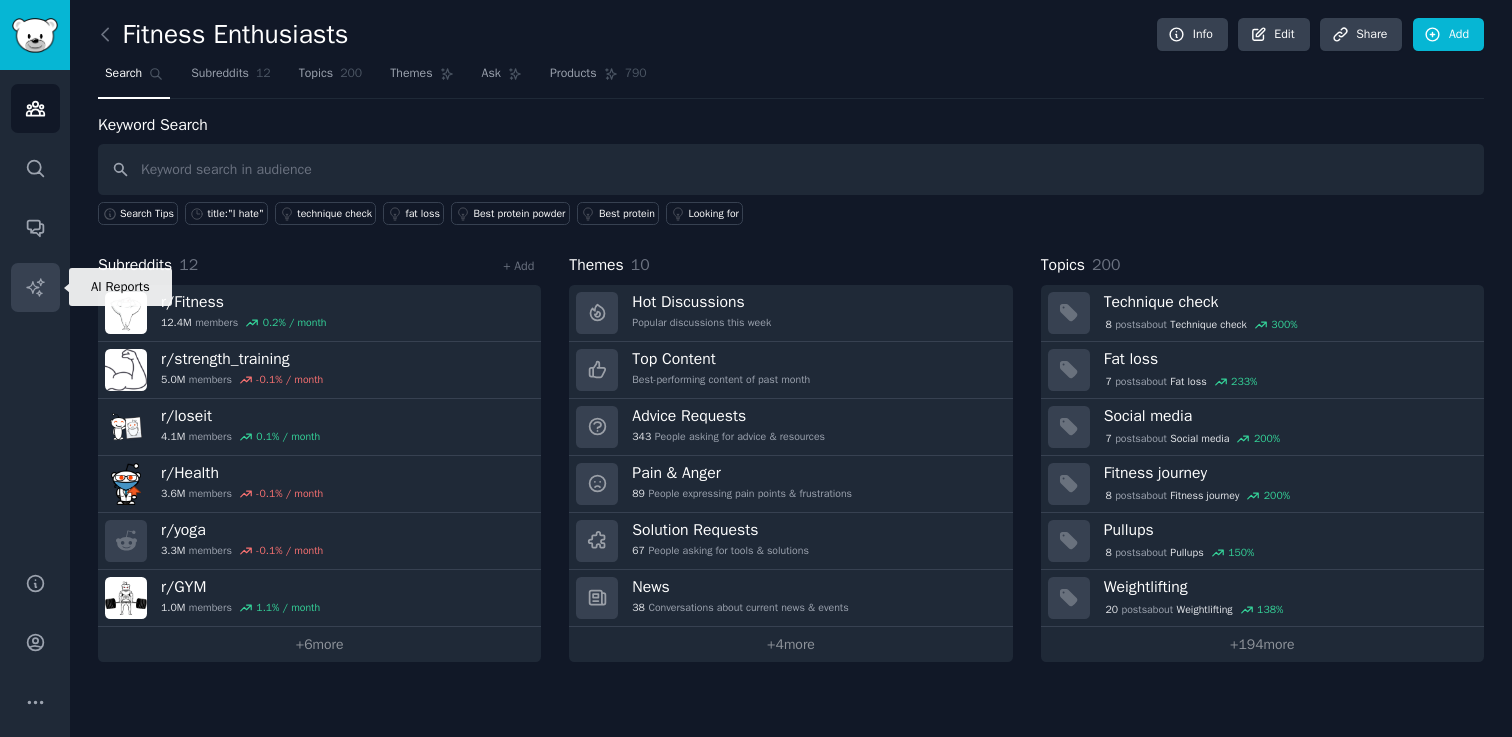 click 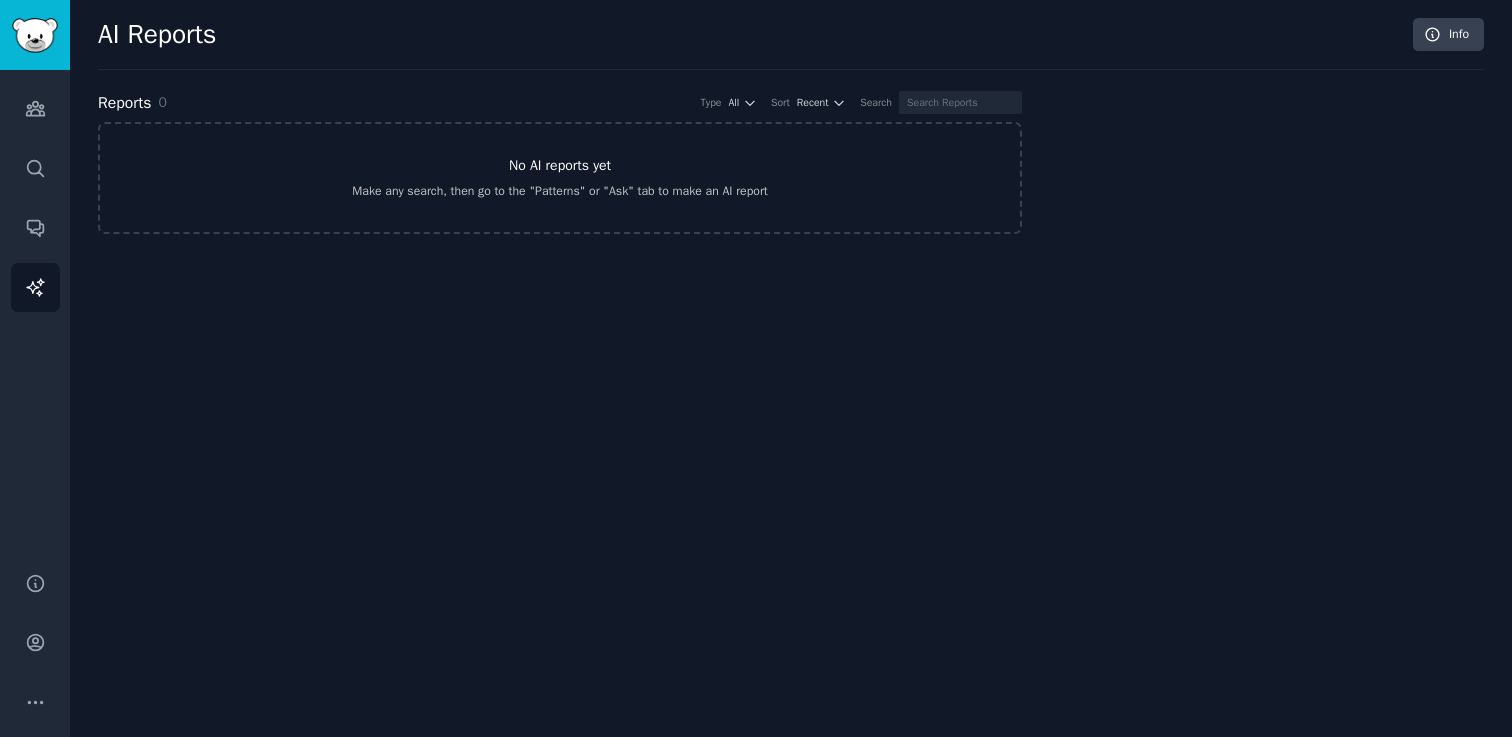 click on "No AI reports yet" at bounding box center [560, 165] 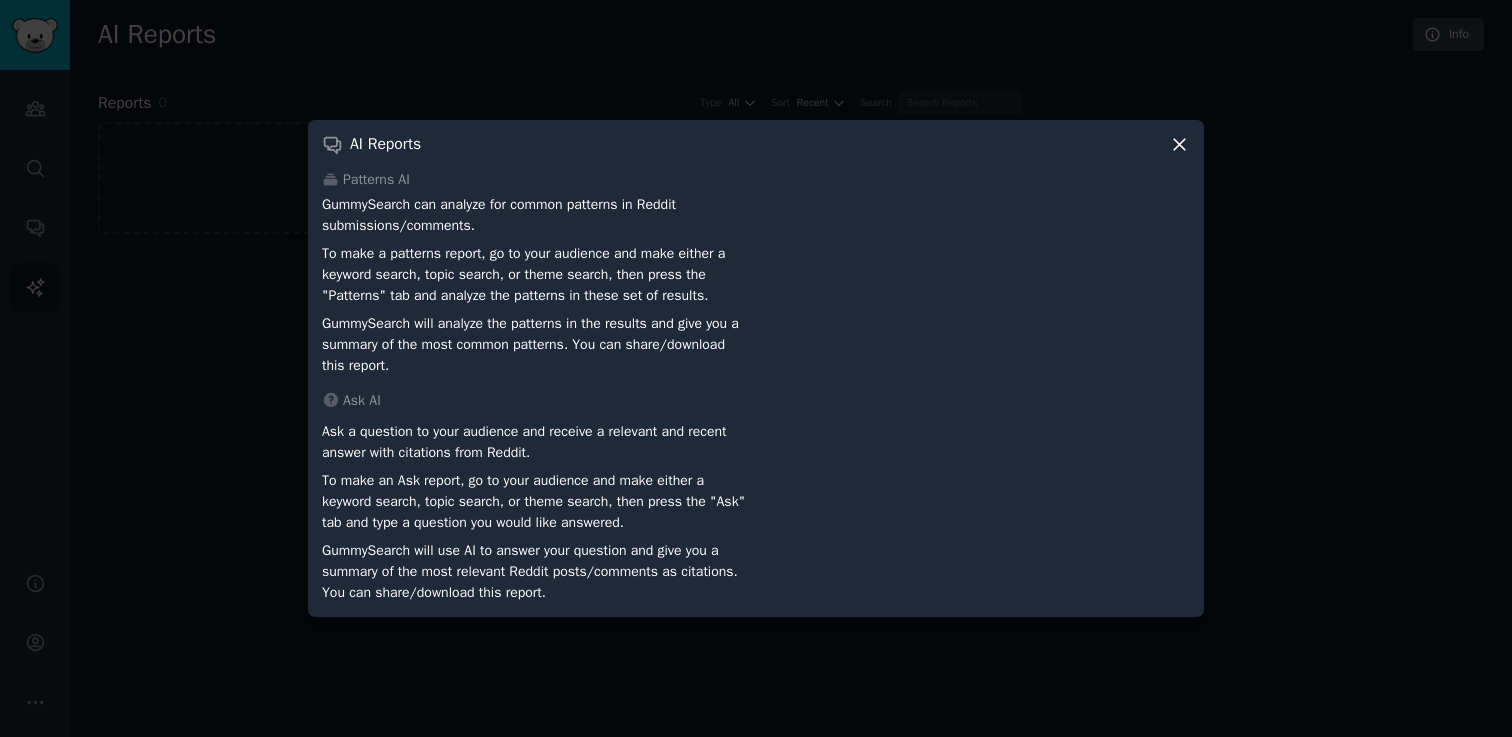 click at bounding box center [756, 368] 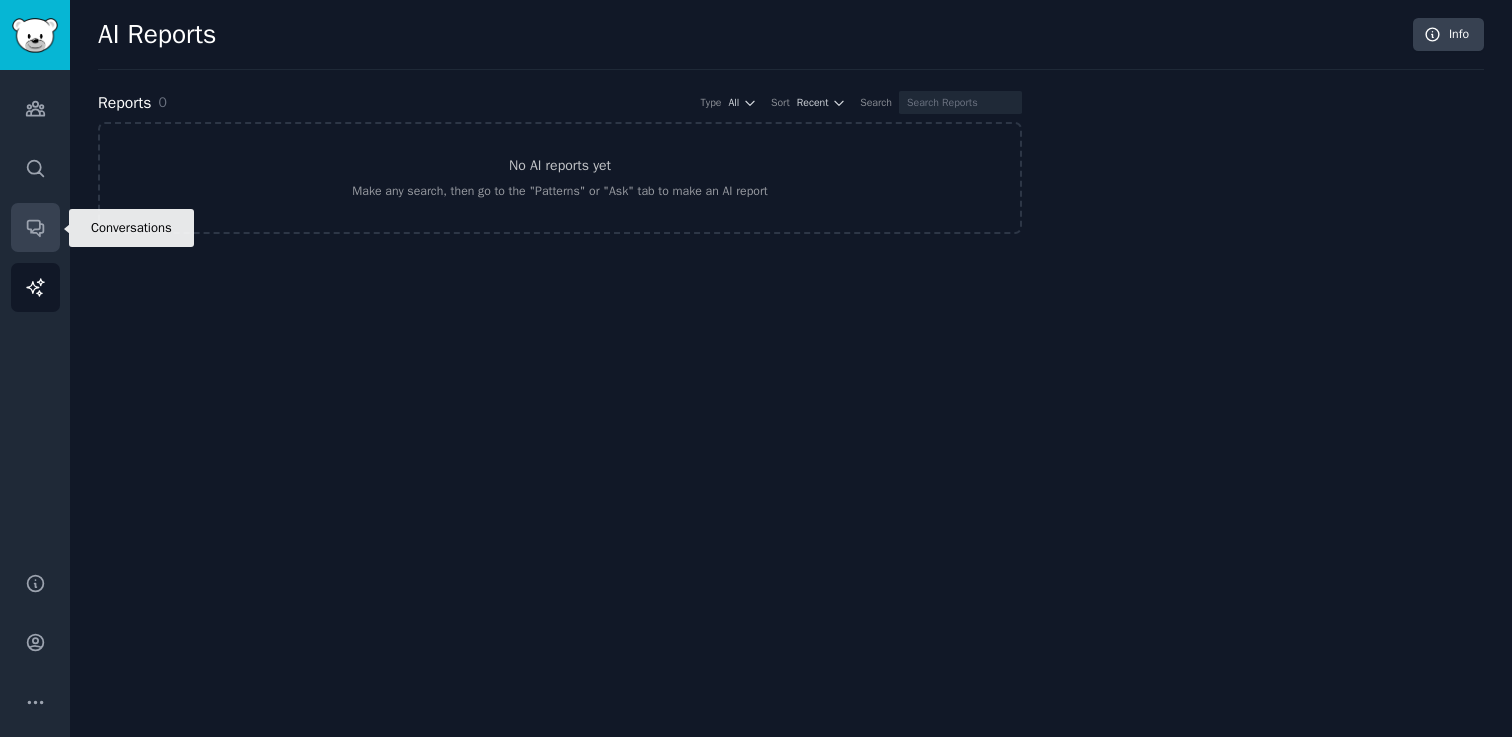 click on "Conversations" at bounding box center [35, 227] 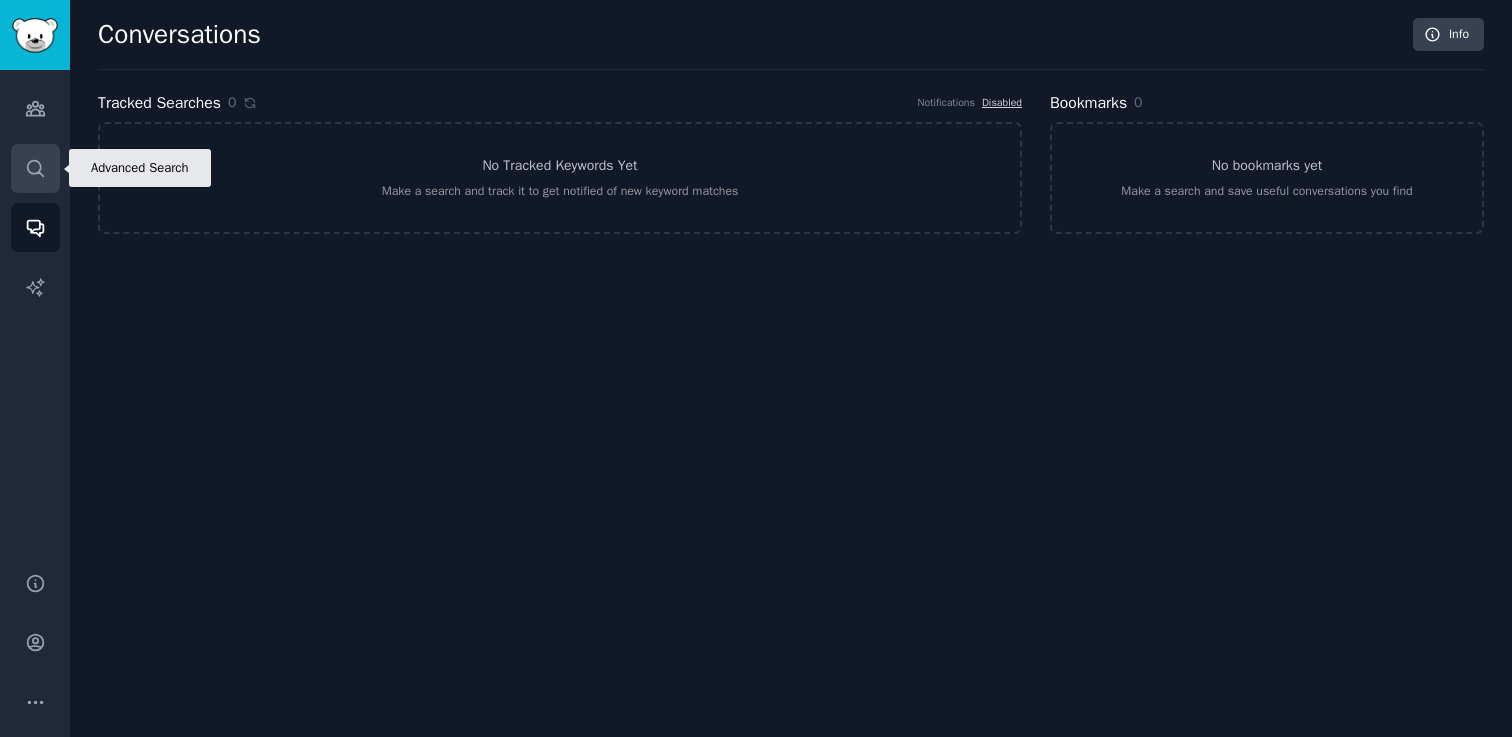 click 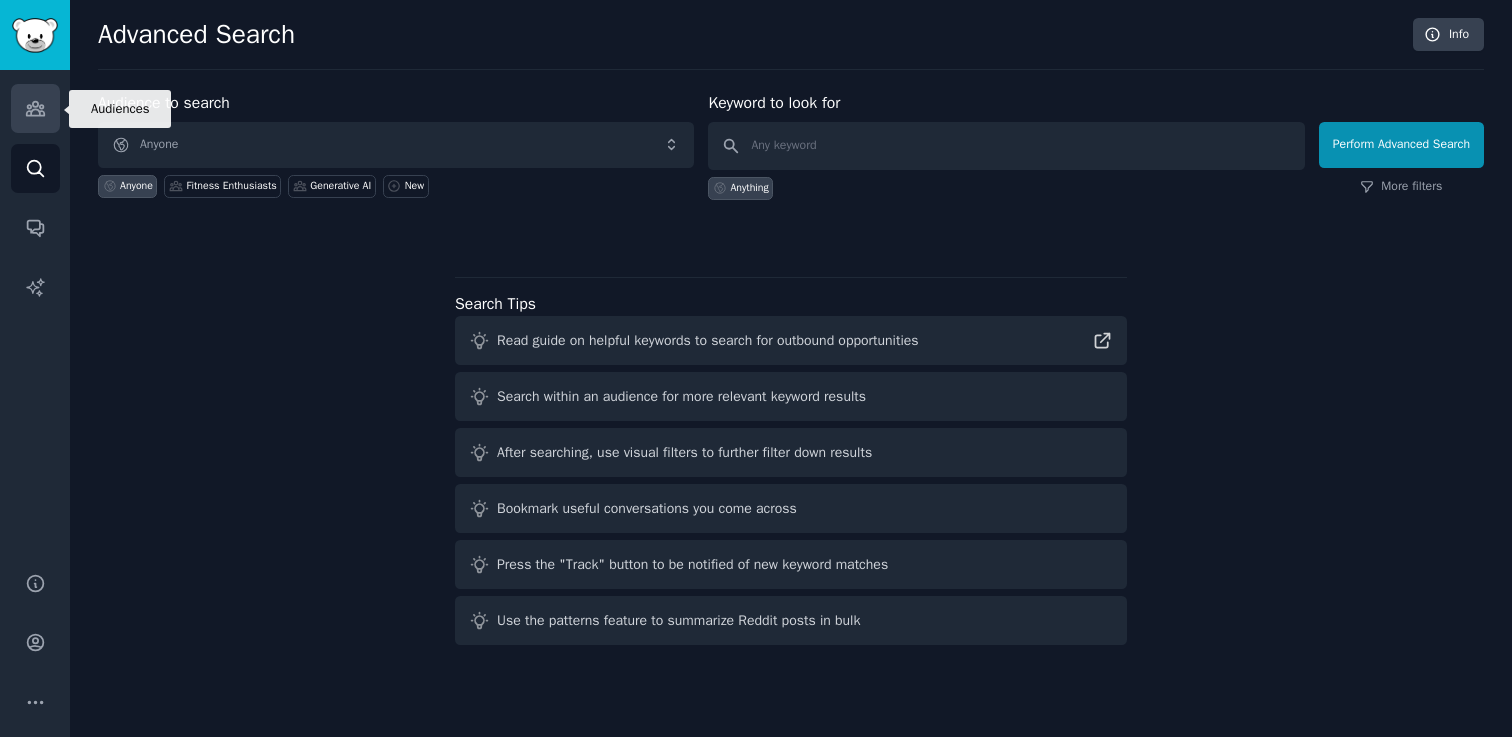 click 